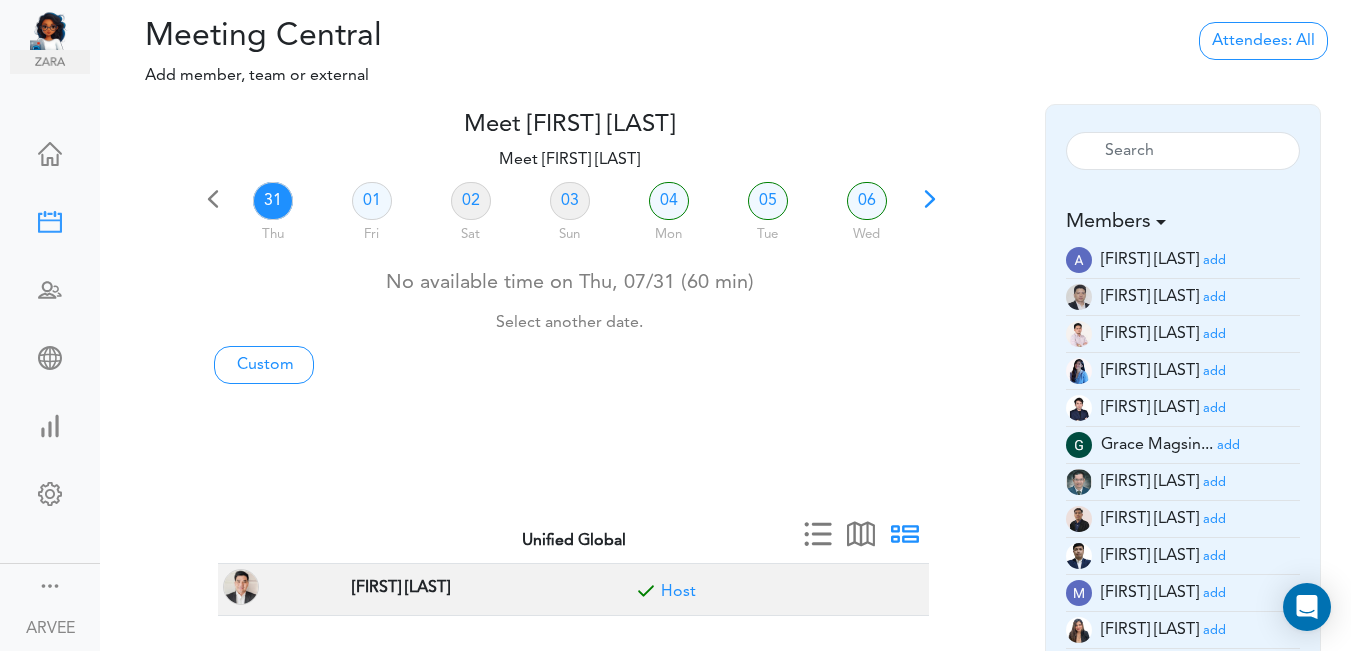 scroll, scrollTop: 0, scrollLeft: 0, axis: both 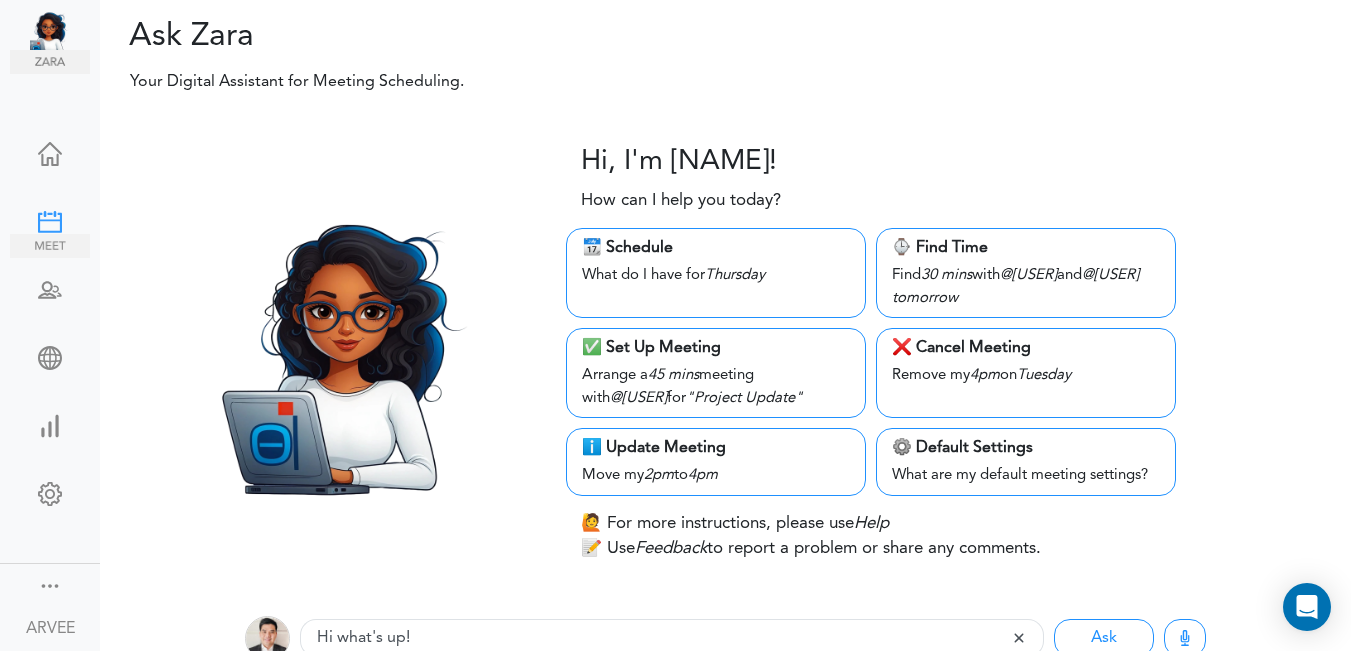 click at bounding box center (50, 220) 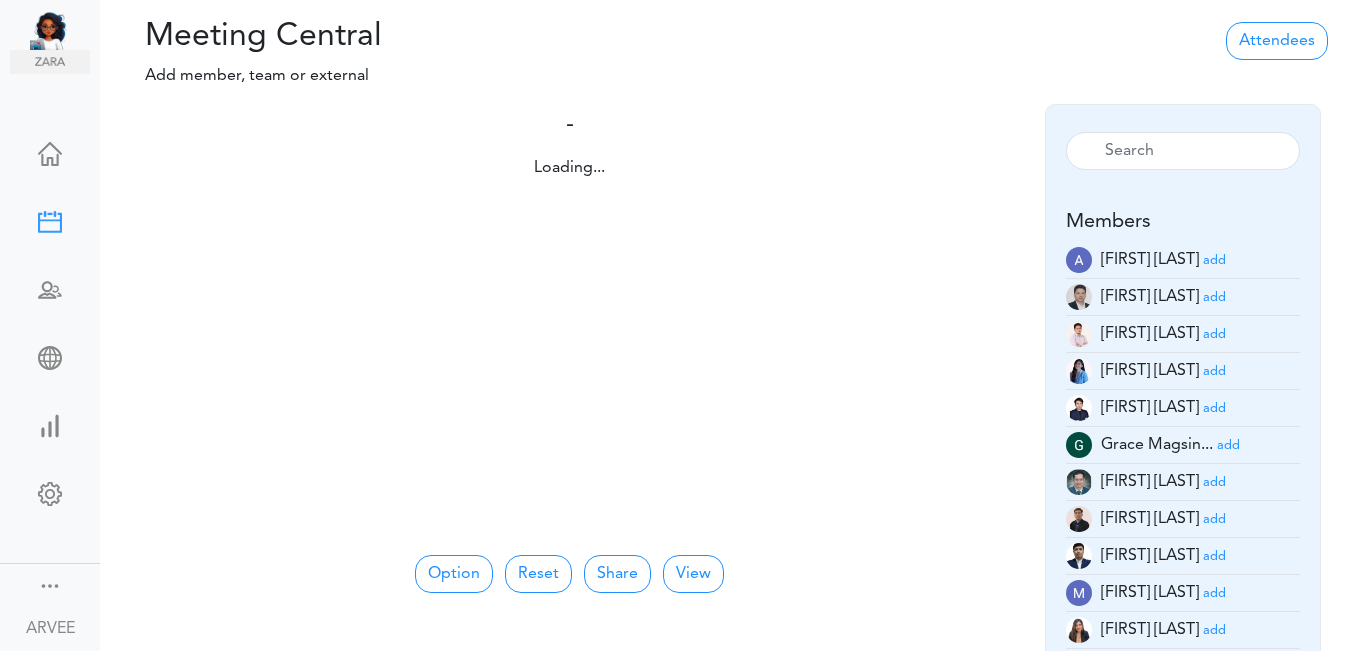 scroll, scrollTop: 0, scrollLeft: 0, axis: both 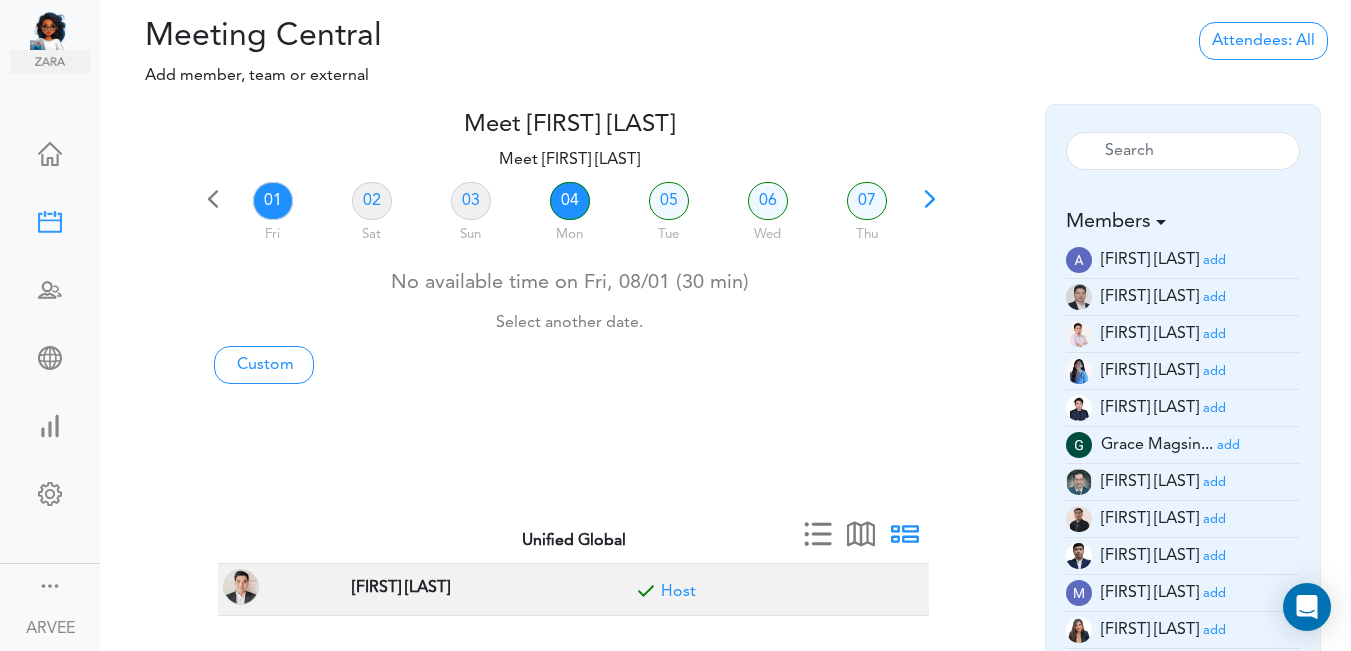 click on "04" at bounding box center [570, 201] 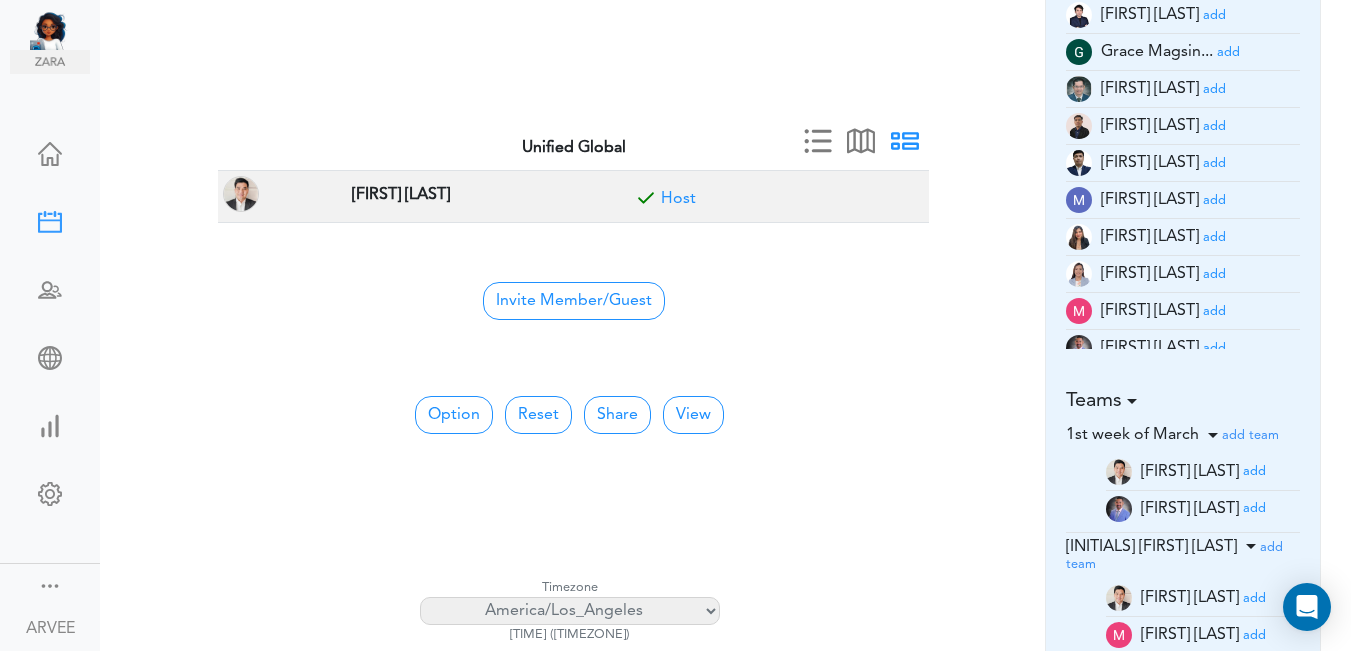 scroll, scrollTop: 409, scrollLeft: 0, axis: vertical 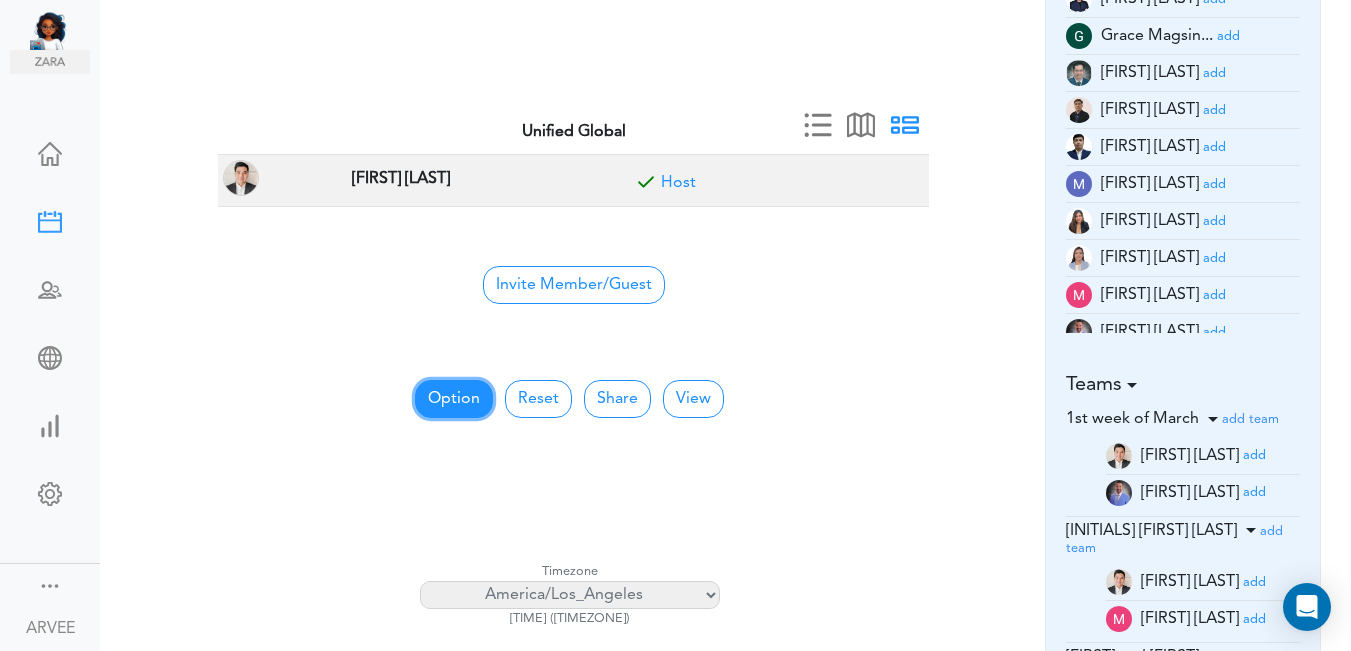 click on "Option" at bounding box center (454, 399) 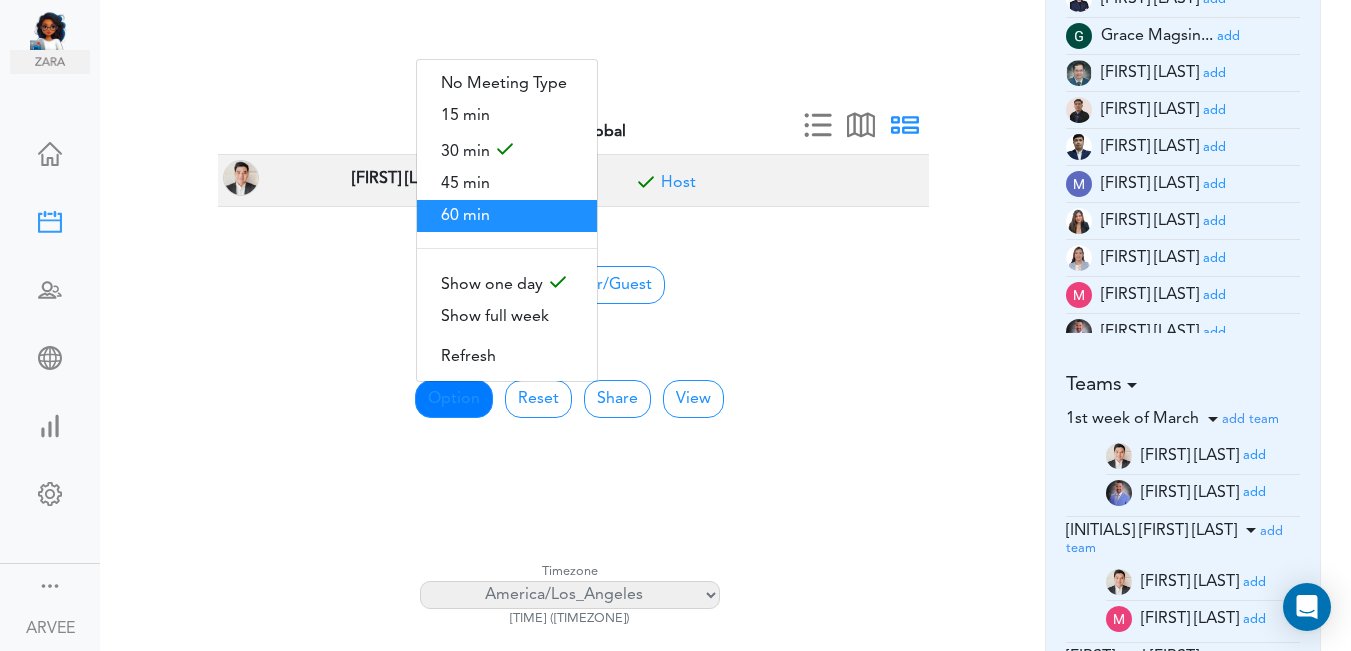 click on "60 min" at bounding box center (507, 216) 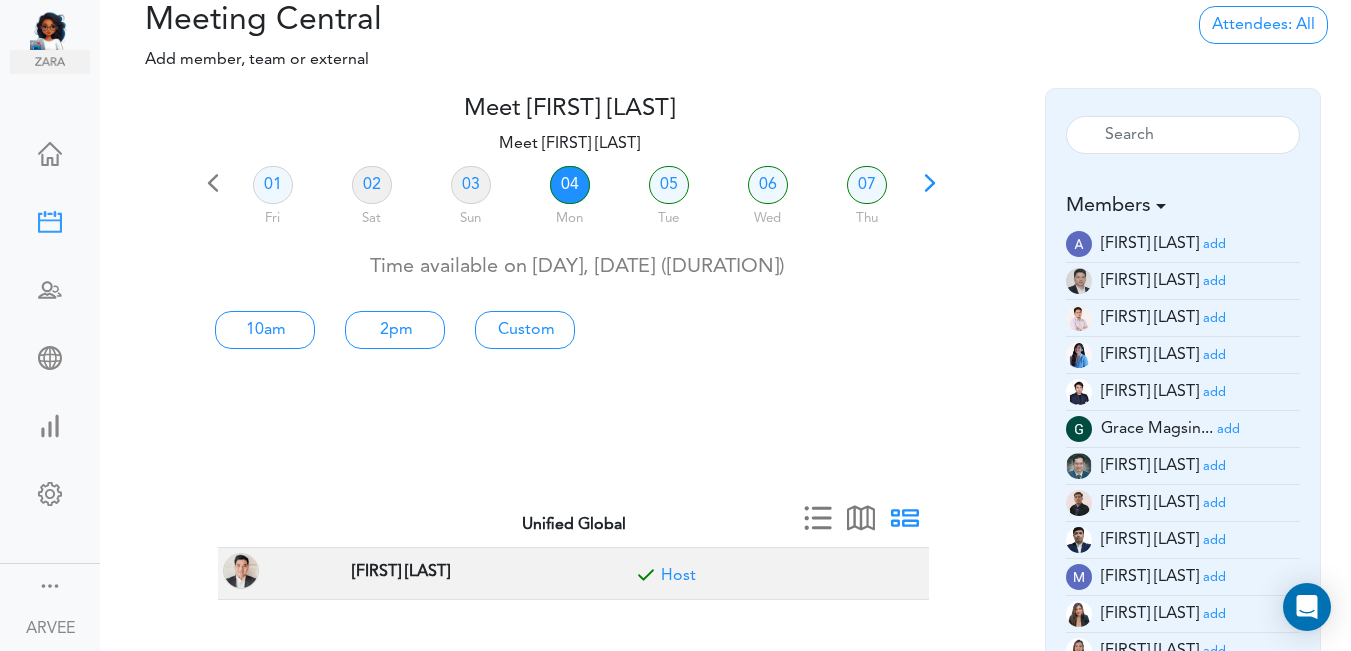scroll, scrollTop: 0, scrollLeft: 0, axis: both 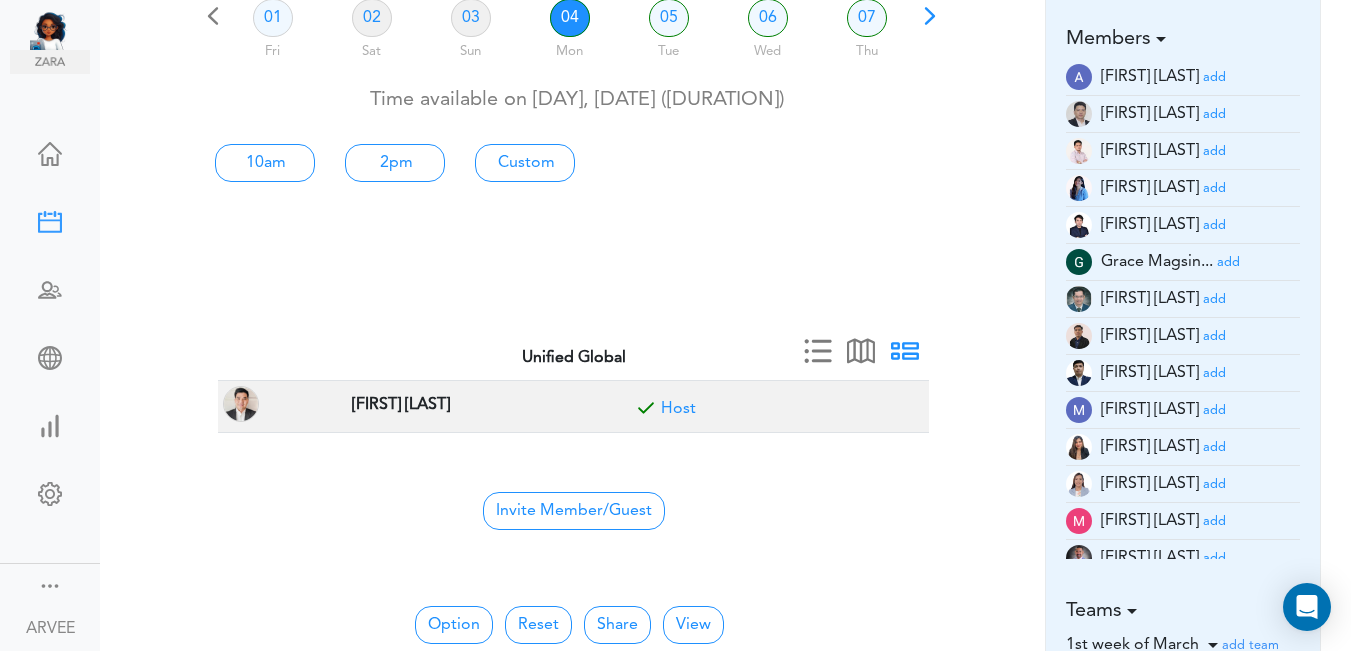 click on "add" at bounding box center [1214, 447] 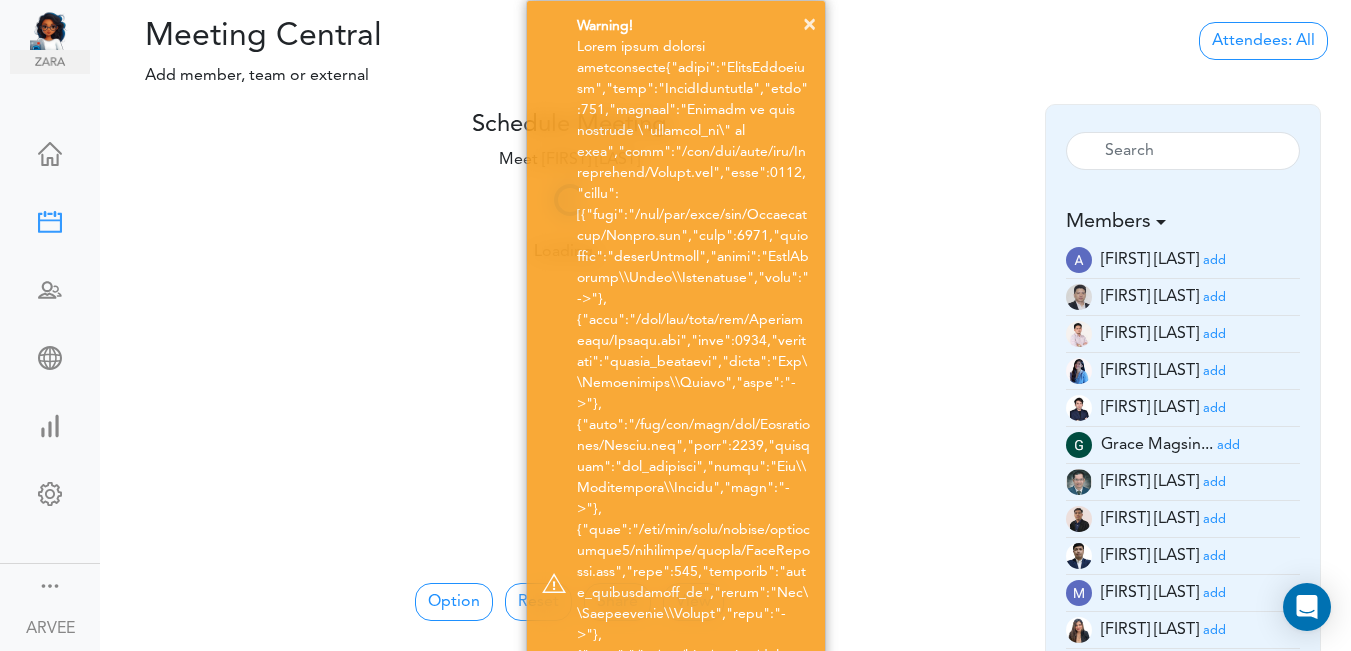 click on "× Warning! × Success! Member(s) Added" at bounding box center [675, 620] 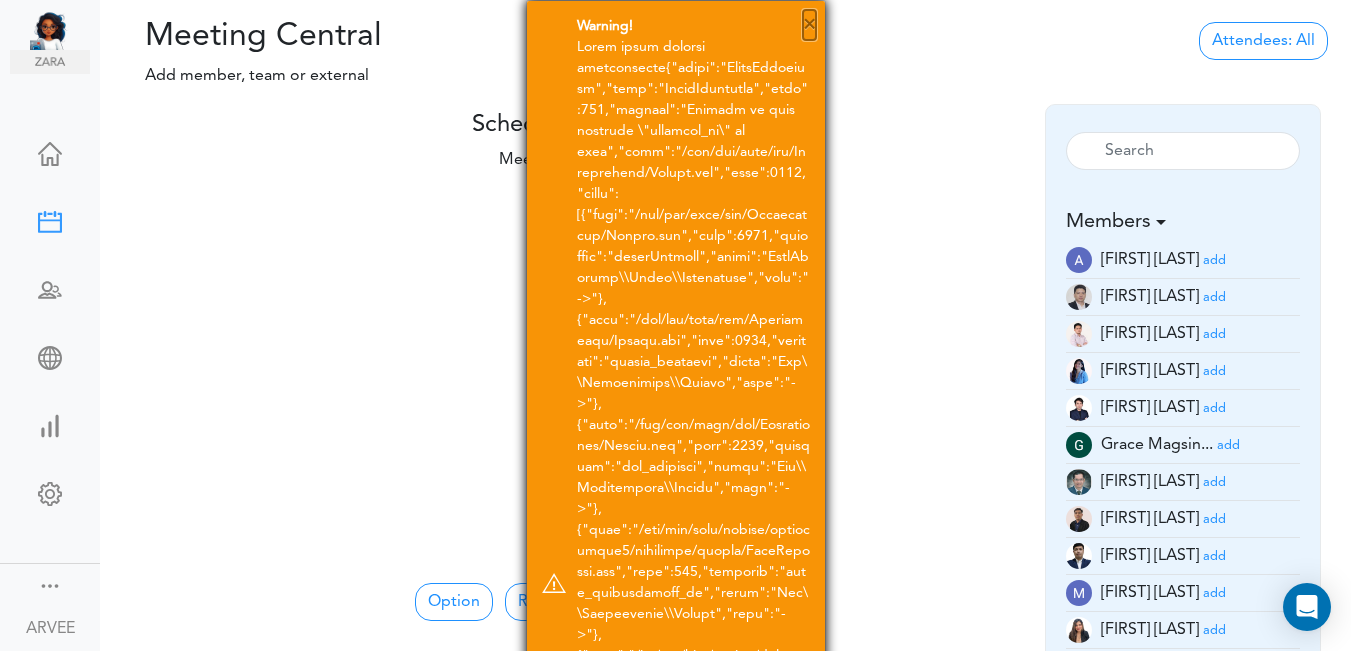 click on "×" at bounding box center [809, 25] 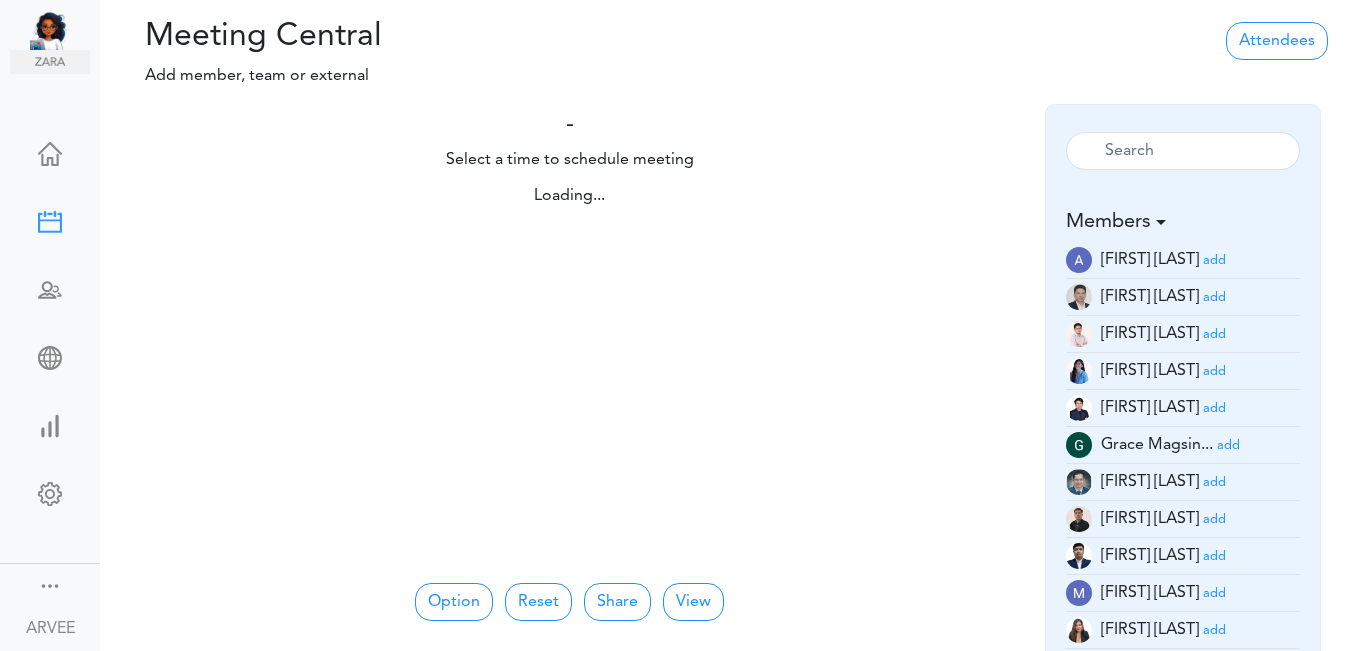 scroll, scrollTop: 0, scrollLeft: 0, axis: both 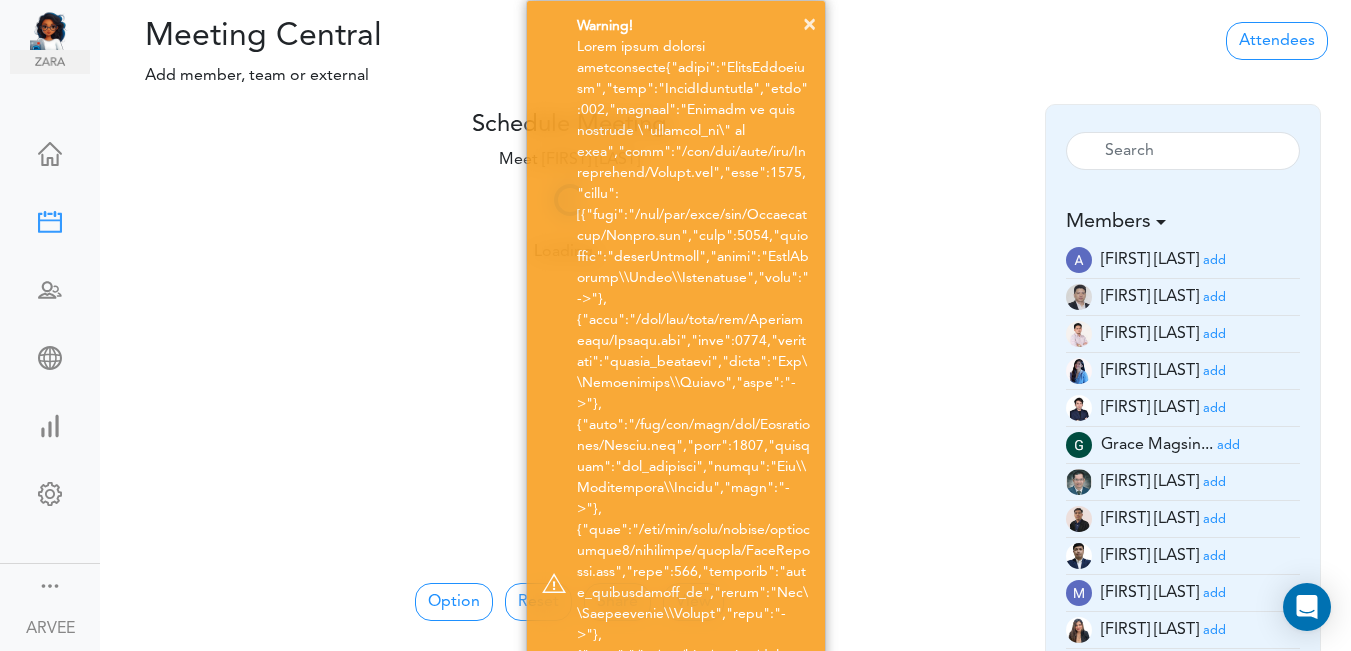 click on "× Warning!" at bounding box center [675, 583] 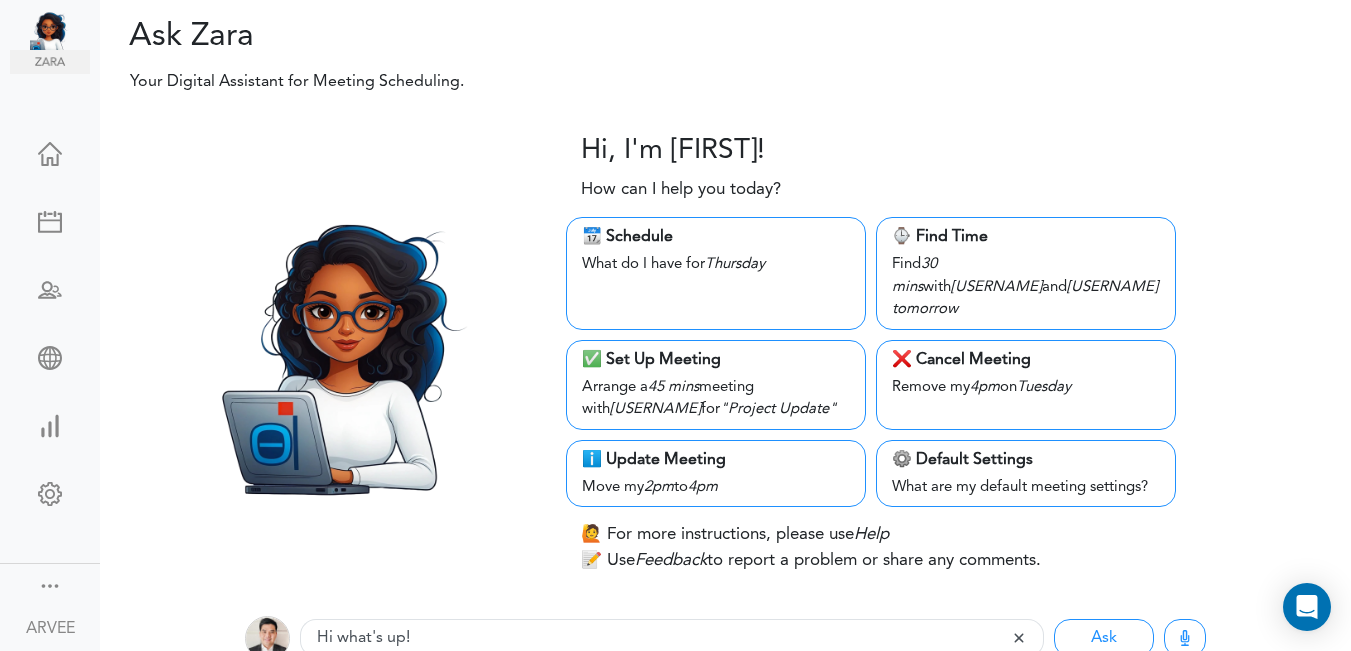 scroll, scrollTop: 0, scrollLeft: 0, axis: both 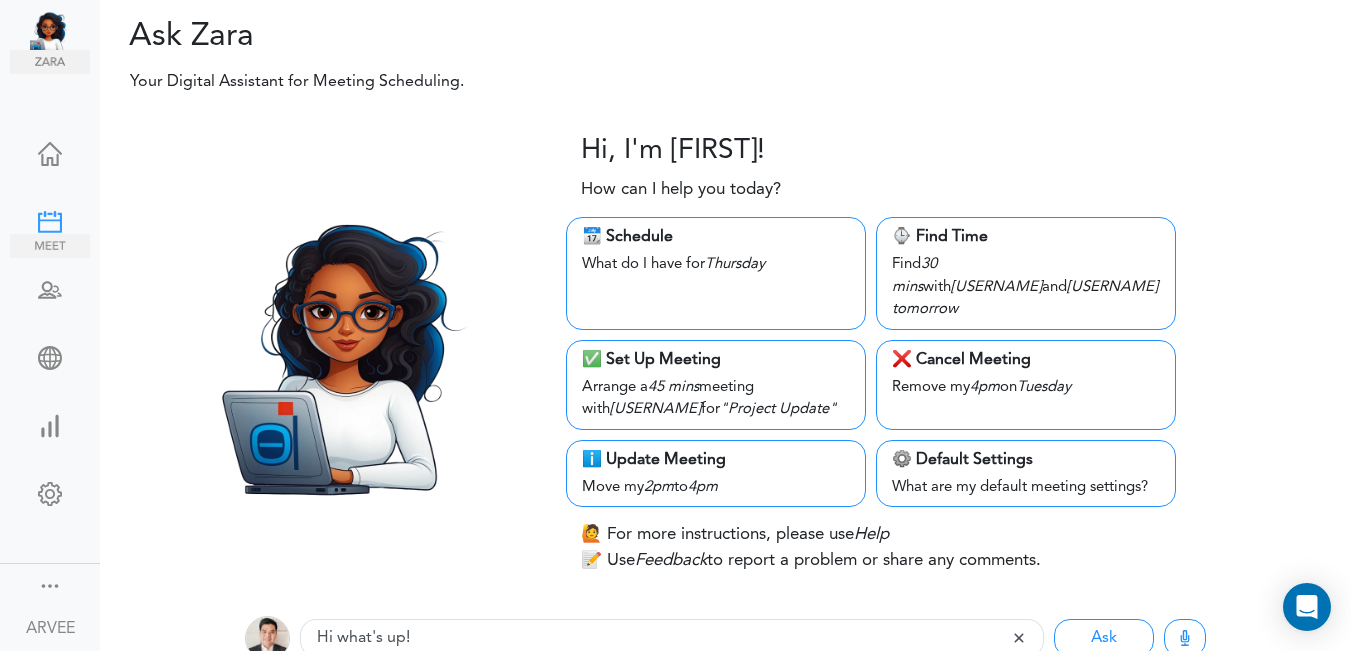 click at bounding box center [50, 220] 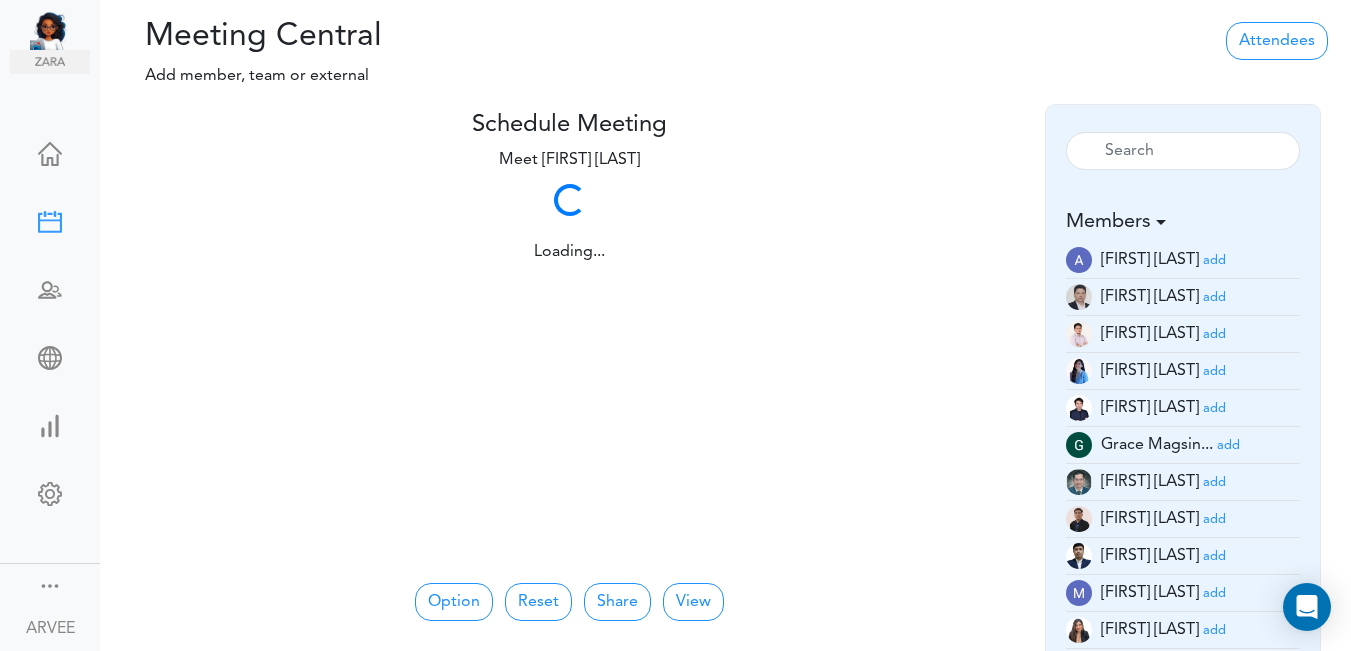 scroll, scrollTop: 0, scrollLeft: 0, axis: both 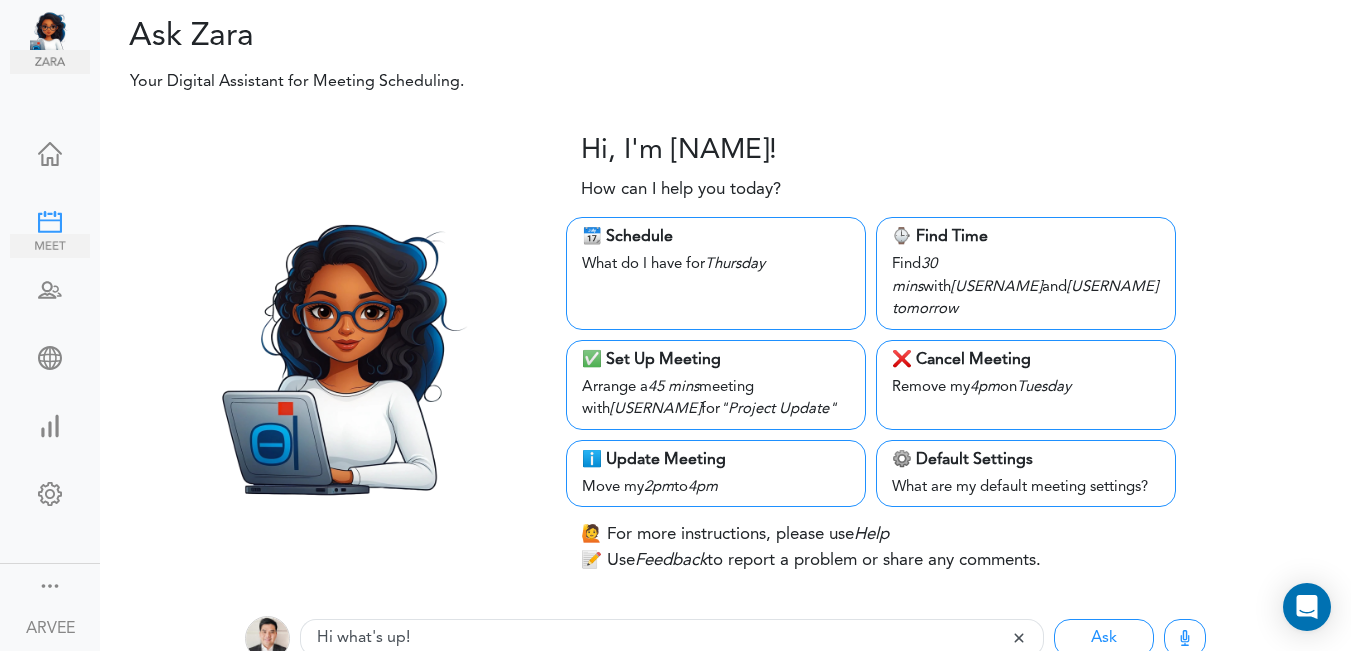 click at bounding box center [50, 220] 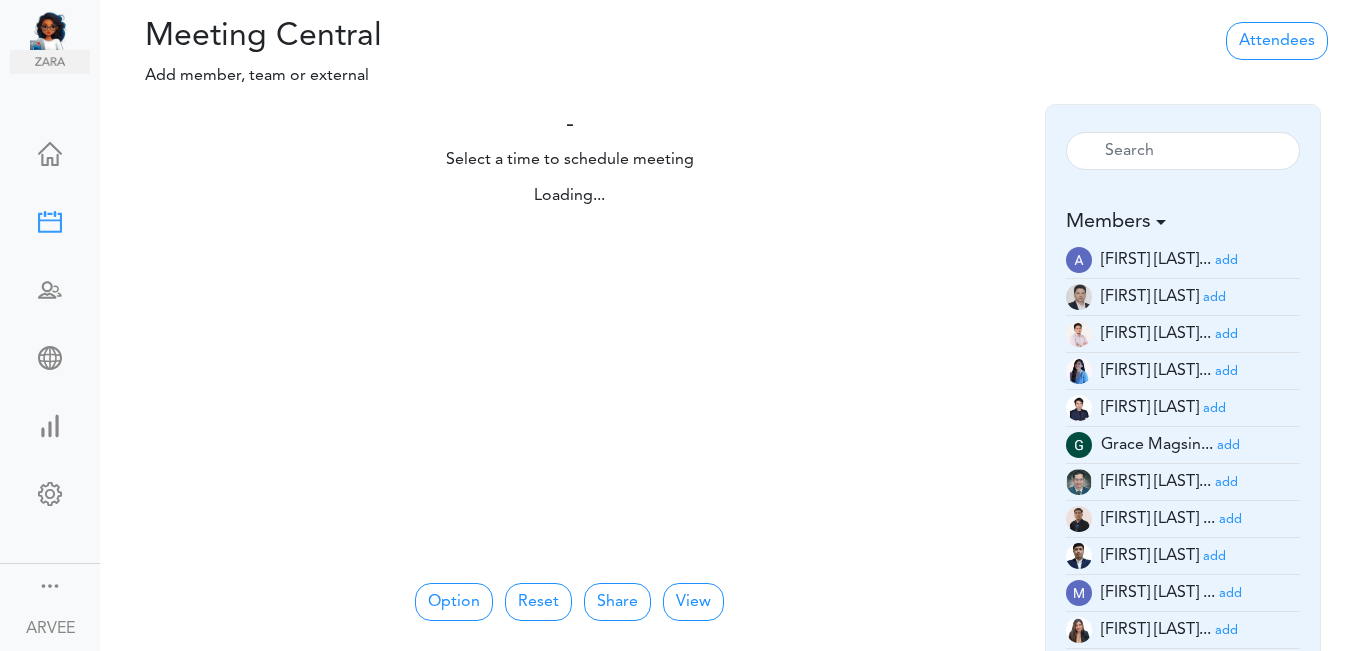 scroll, scrollTop: 0, scrollLeft: 0, axis: both 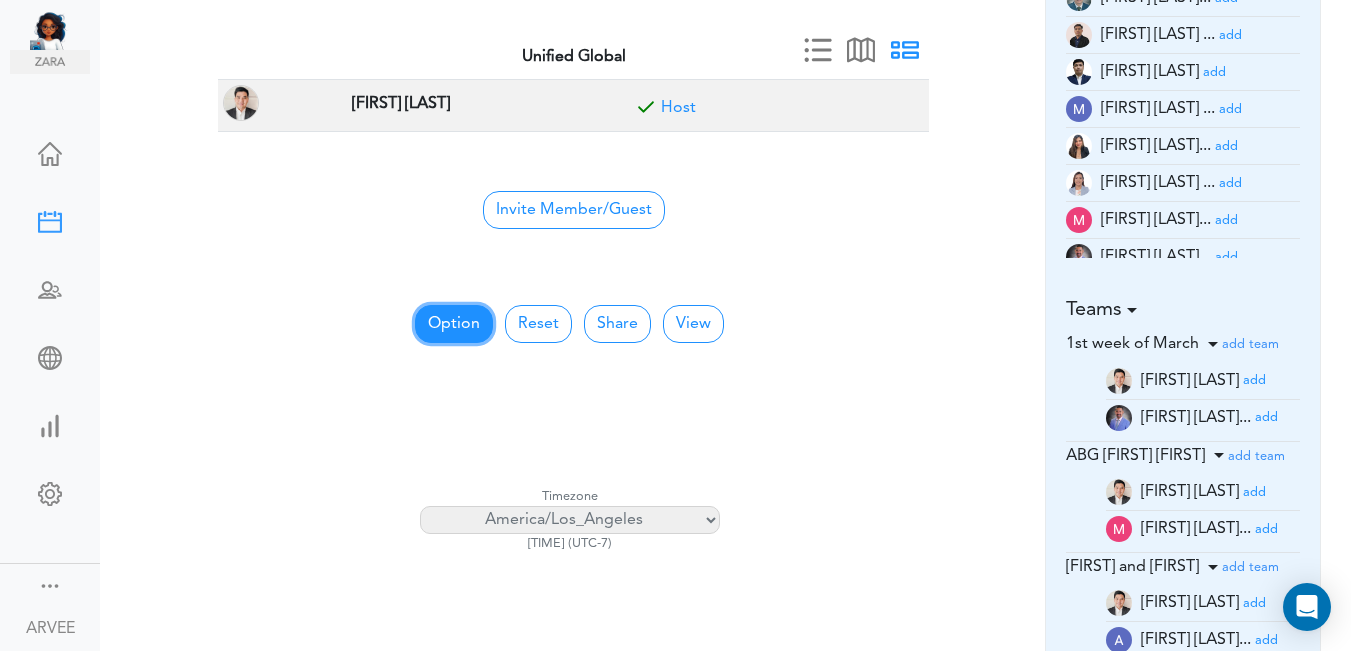 click on "Option" at bounding box center (454, 324) 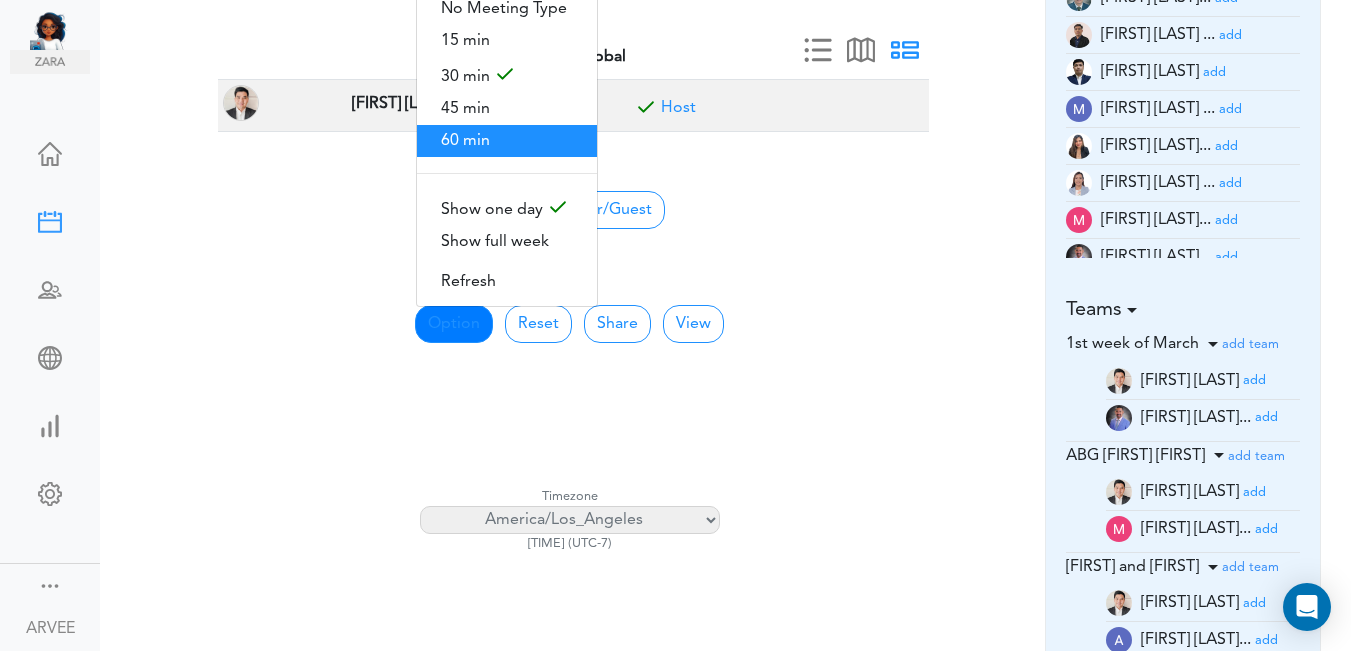 click on "60 min" at bounding box center (507, 141) 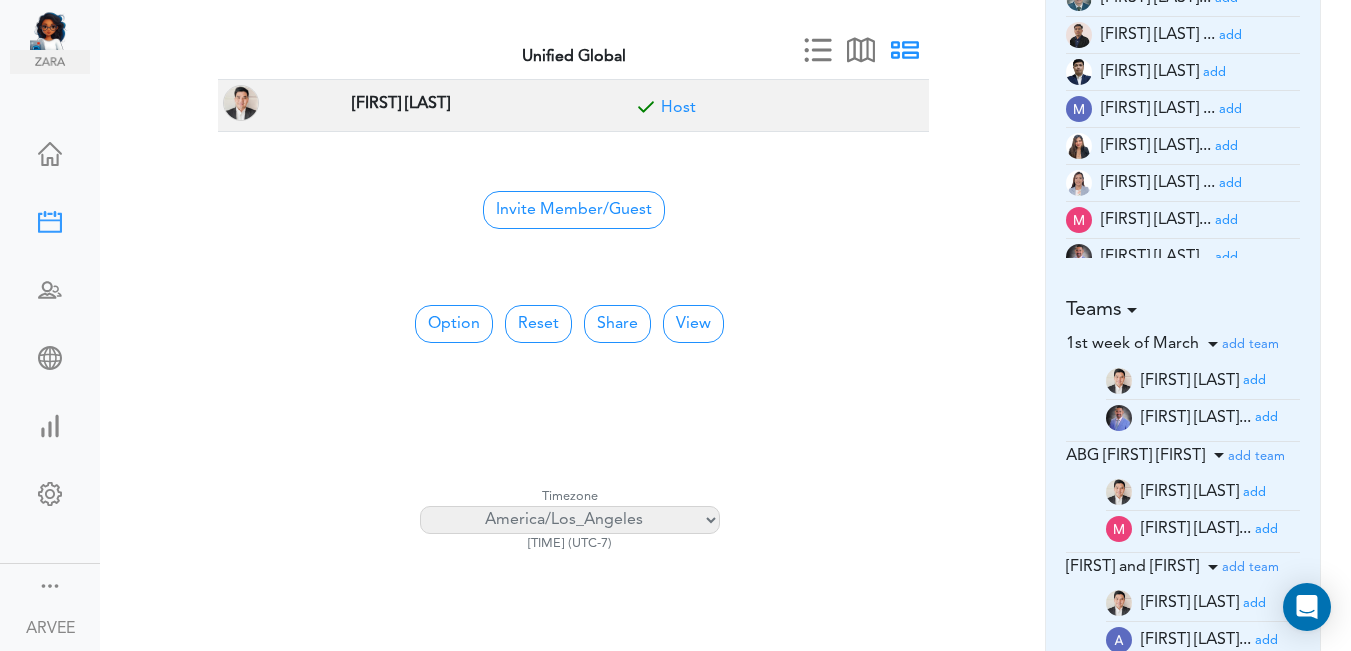 scroll, scrollTop: 24, scrollLeft: 0, axis: vertical 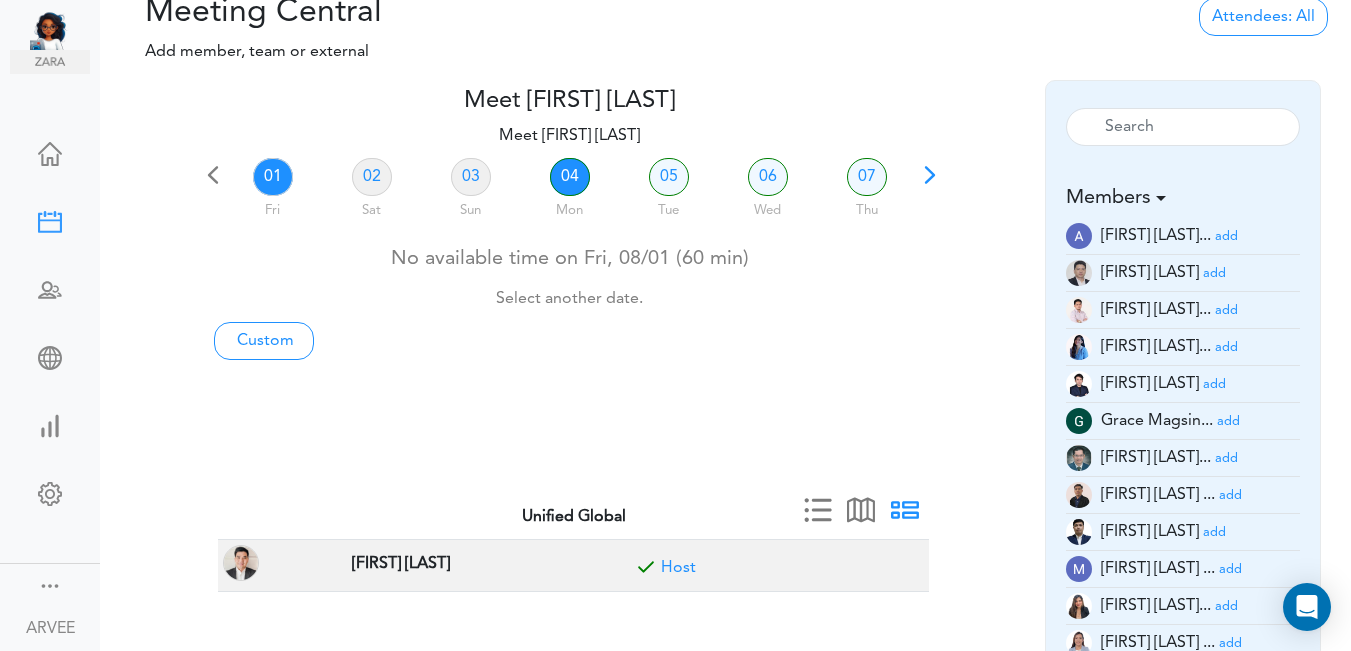 click on "04" at bounding box center (570, 177) 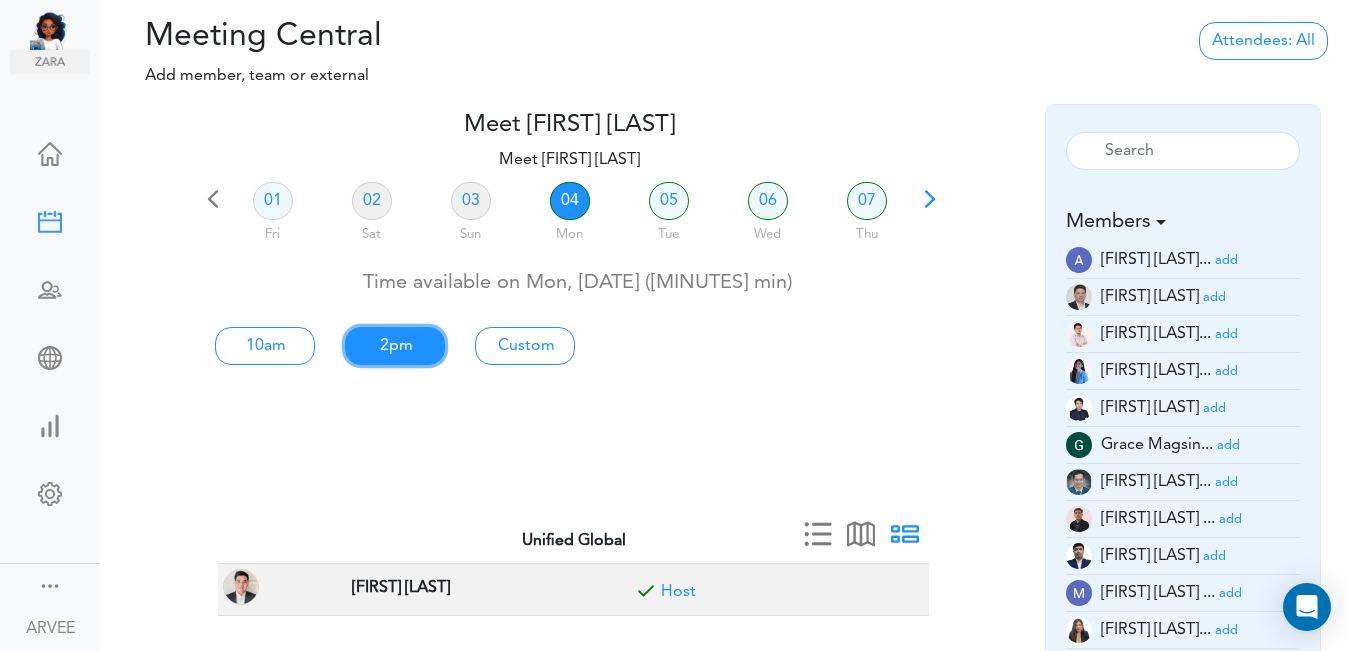 click on "2pm" at bounding box center (395, 346) 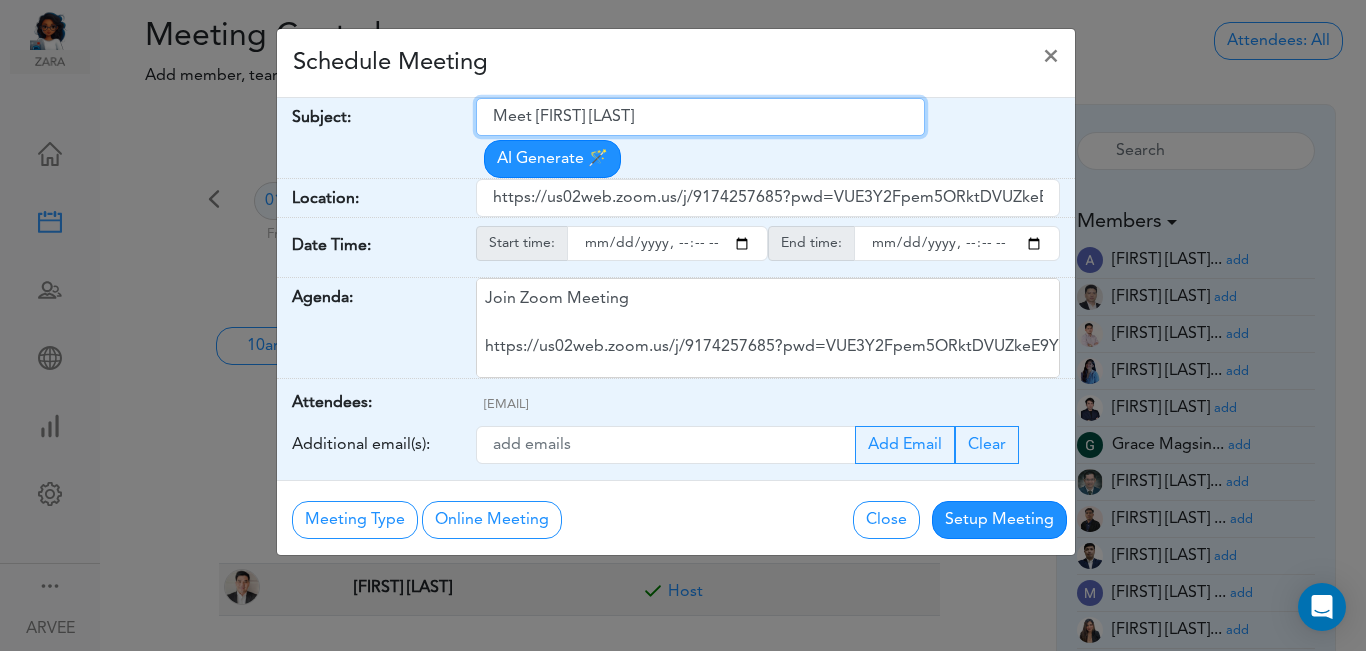 drag, startPoint x: 488, startPoint y: 113, endPoint x: 670, endPoint y: 103, distance: 182.27452 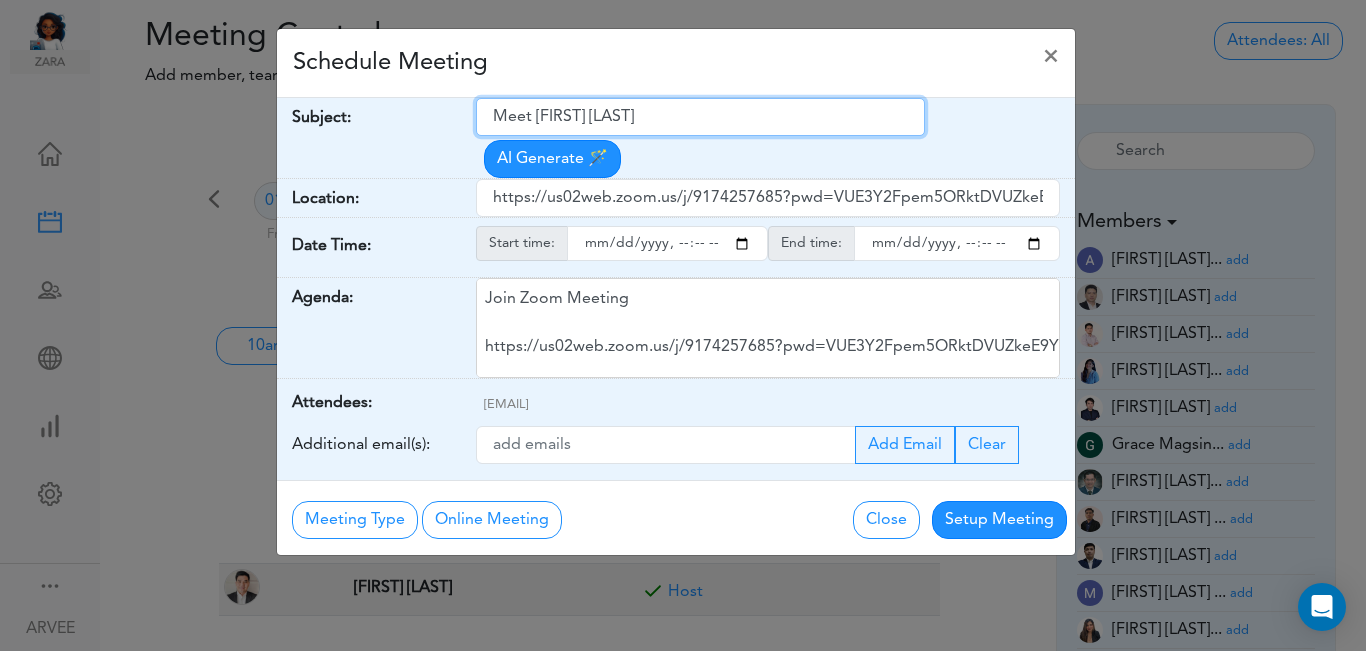 paste on "ABG New Business Discussion - Hanyu Liu" 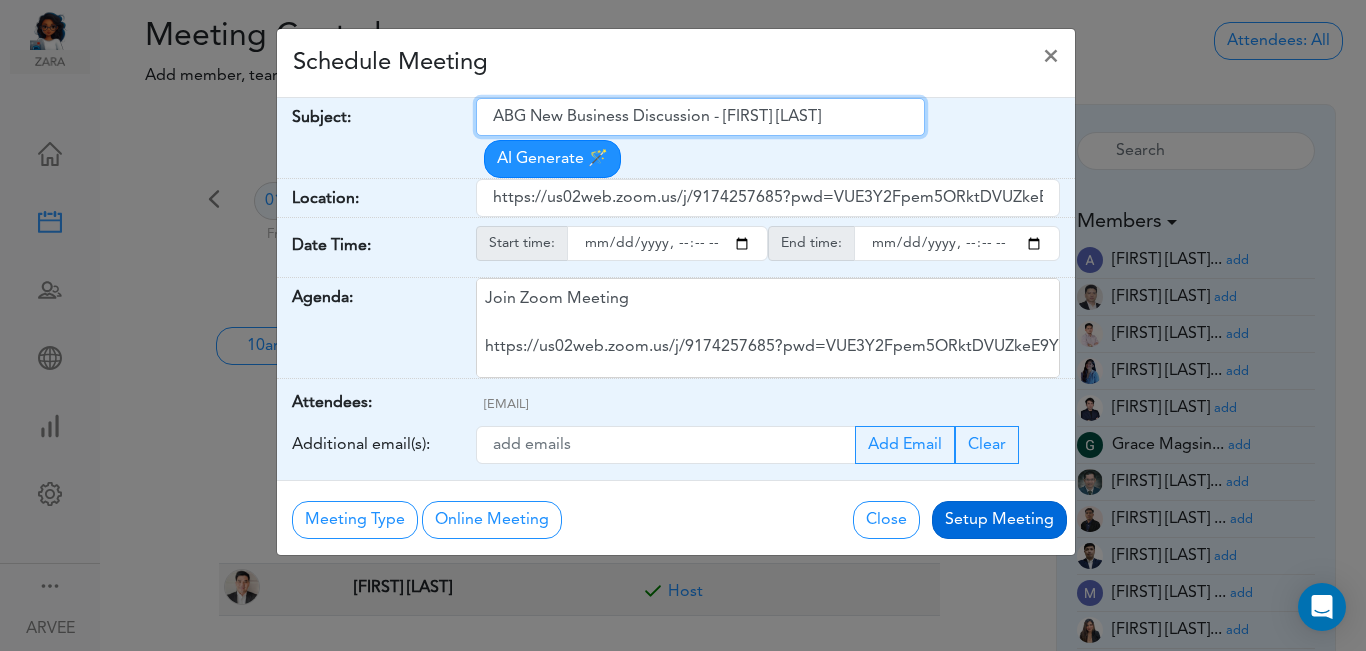 type on "ABG New Business Discussion - Hanyu Liu" 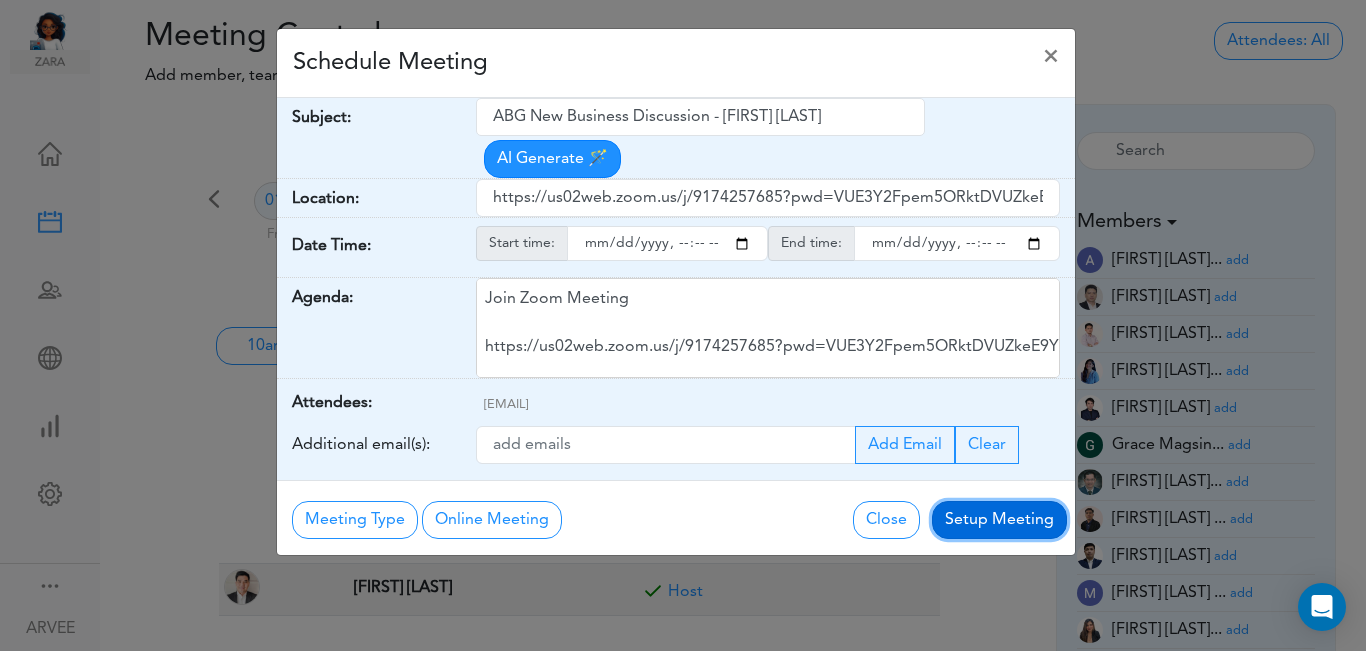 click on "Setup Meeting" at bounding box center [999, 520] 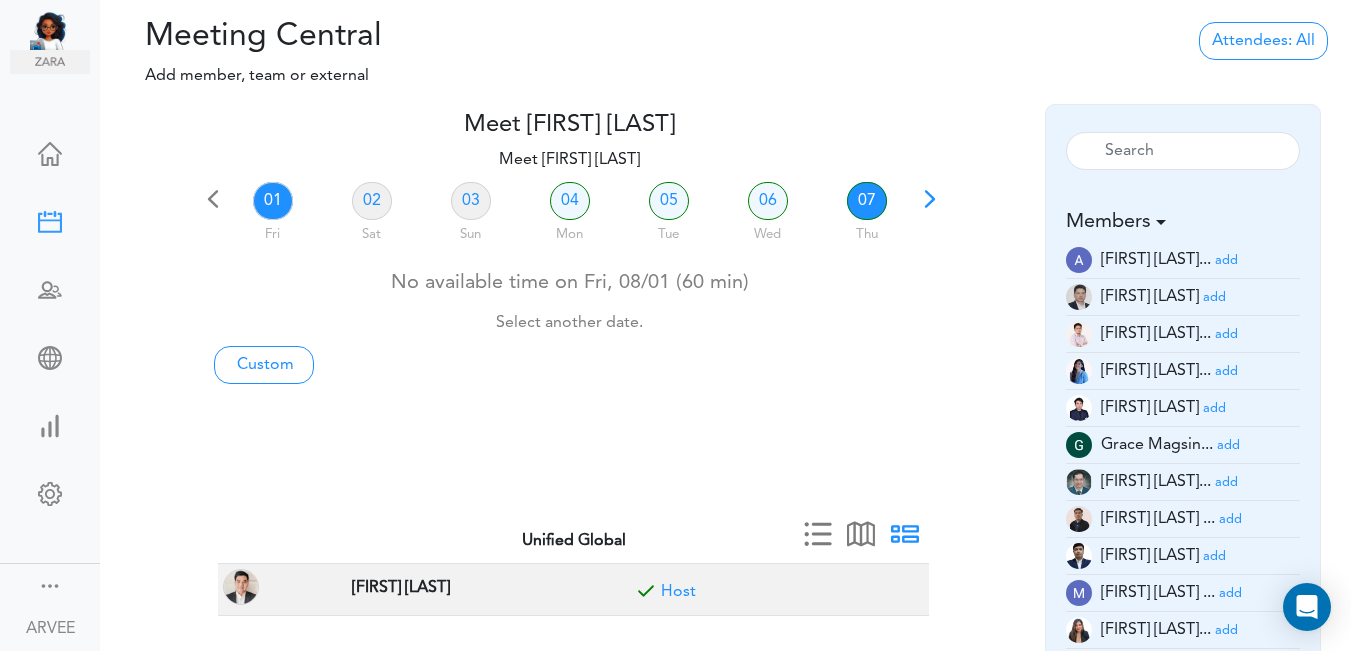 click on "07" at bounding box center (867, 201) 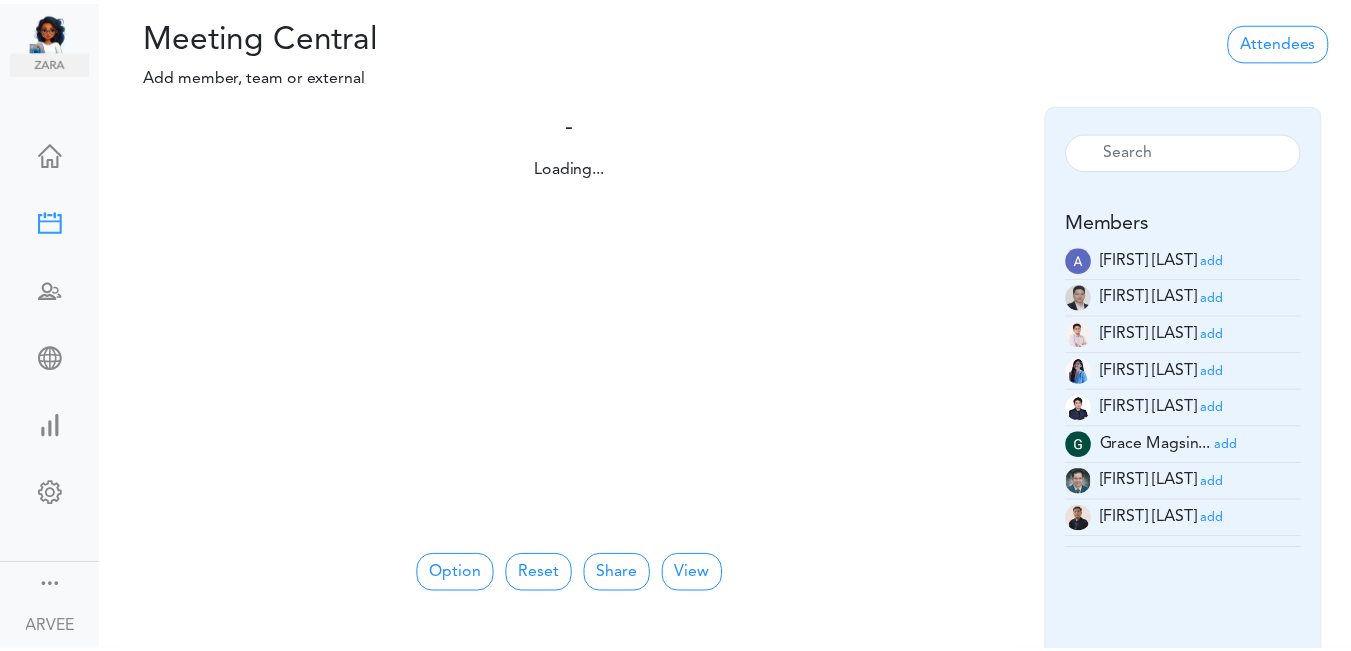 scroll, scrollTop: 0, scrollLeft: 0, axis: both 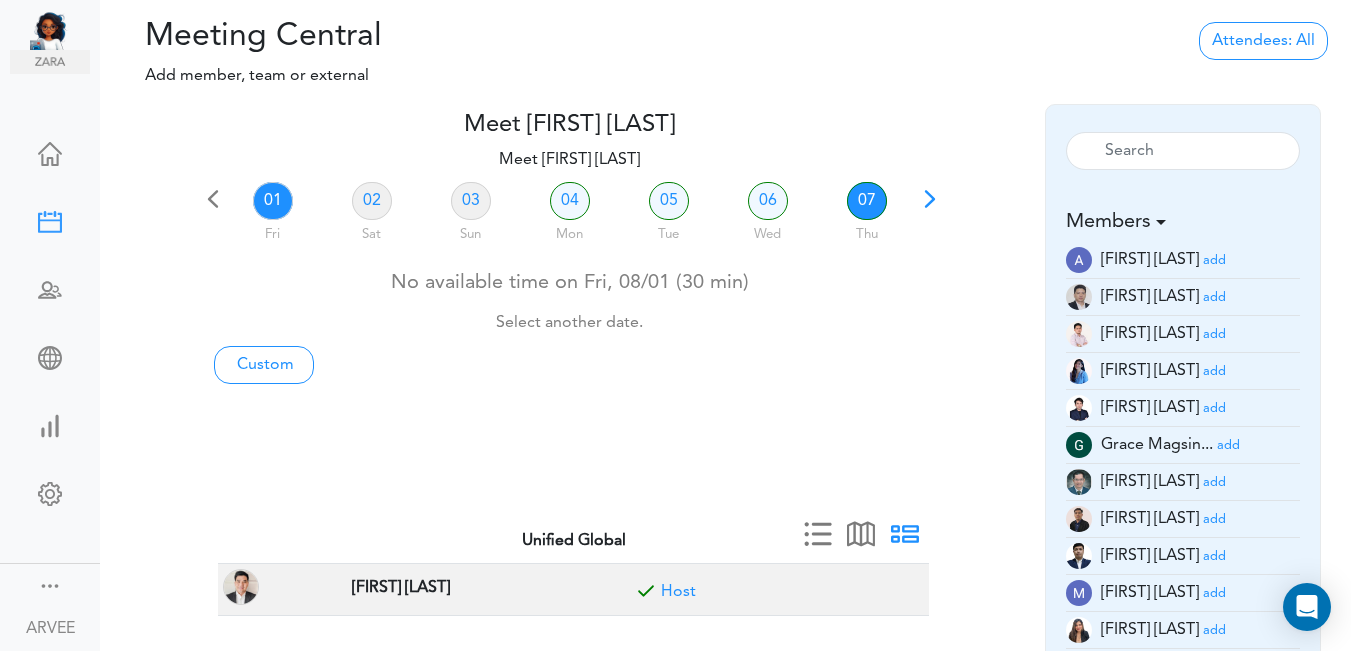 click on "07" at bounding box center (867, 201) 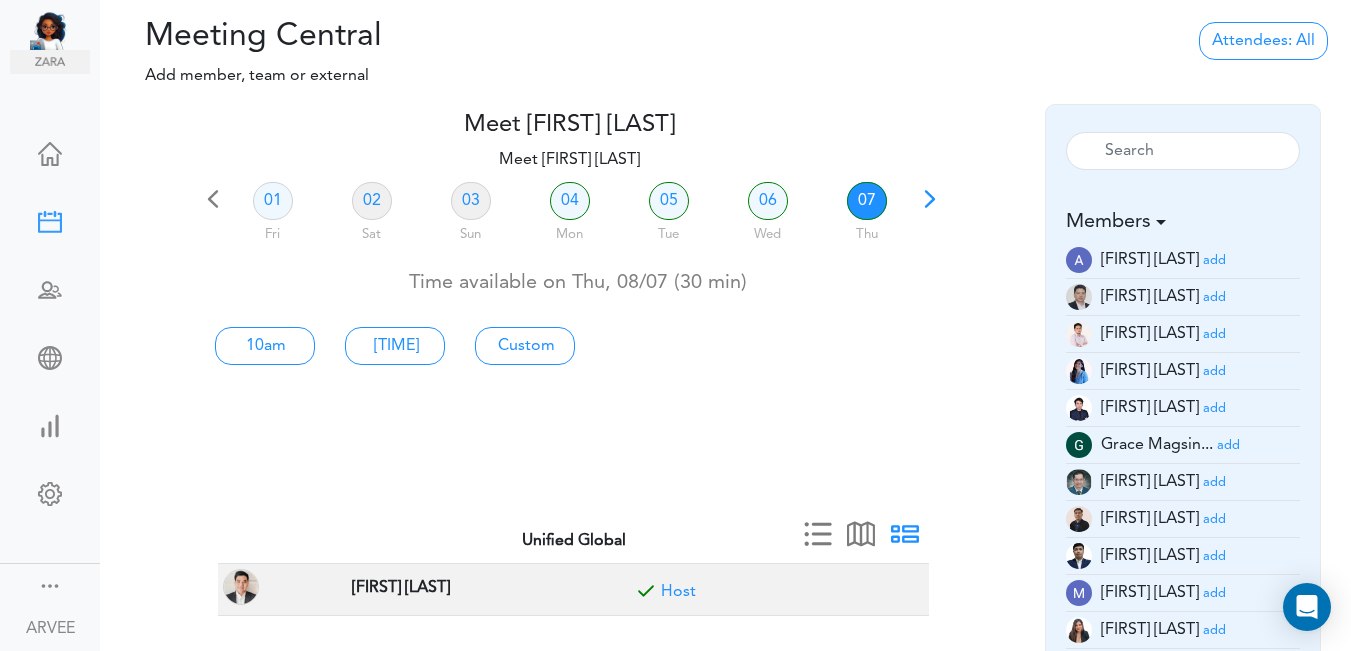 click on "07" at bounding box center [867, 201] 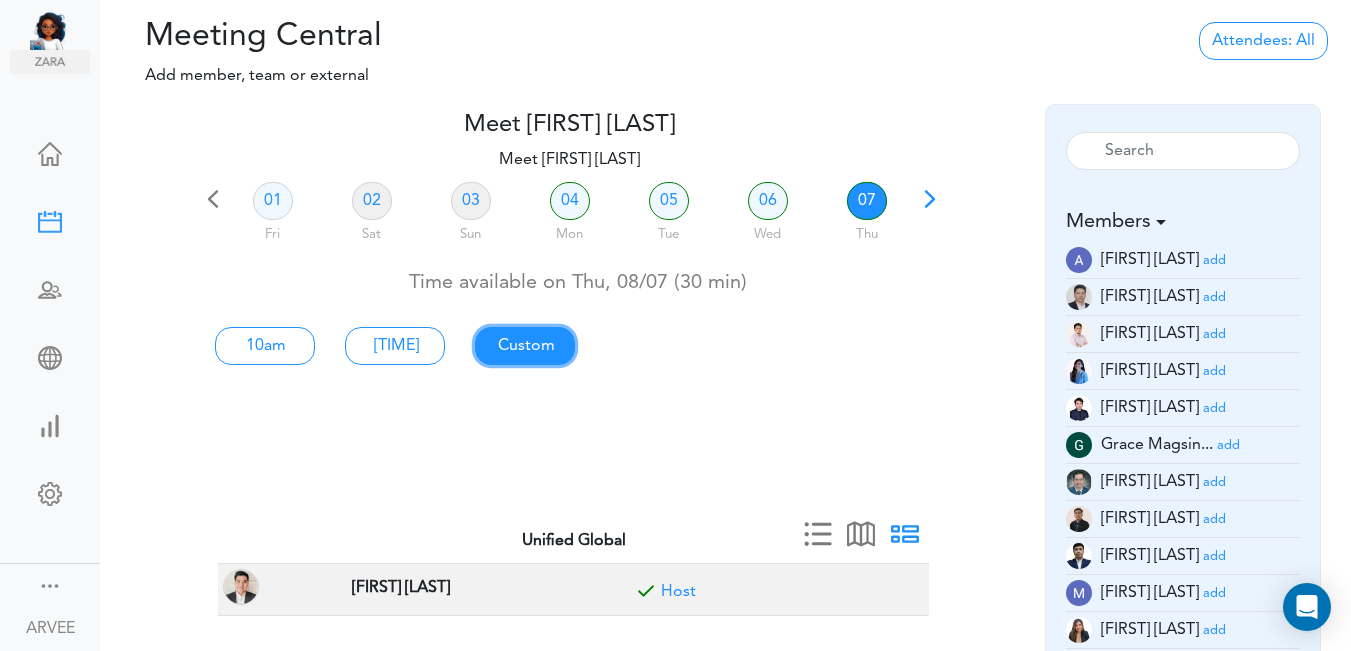 click on "Custom" at bounding box center (265, 346) 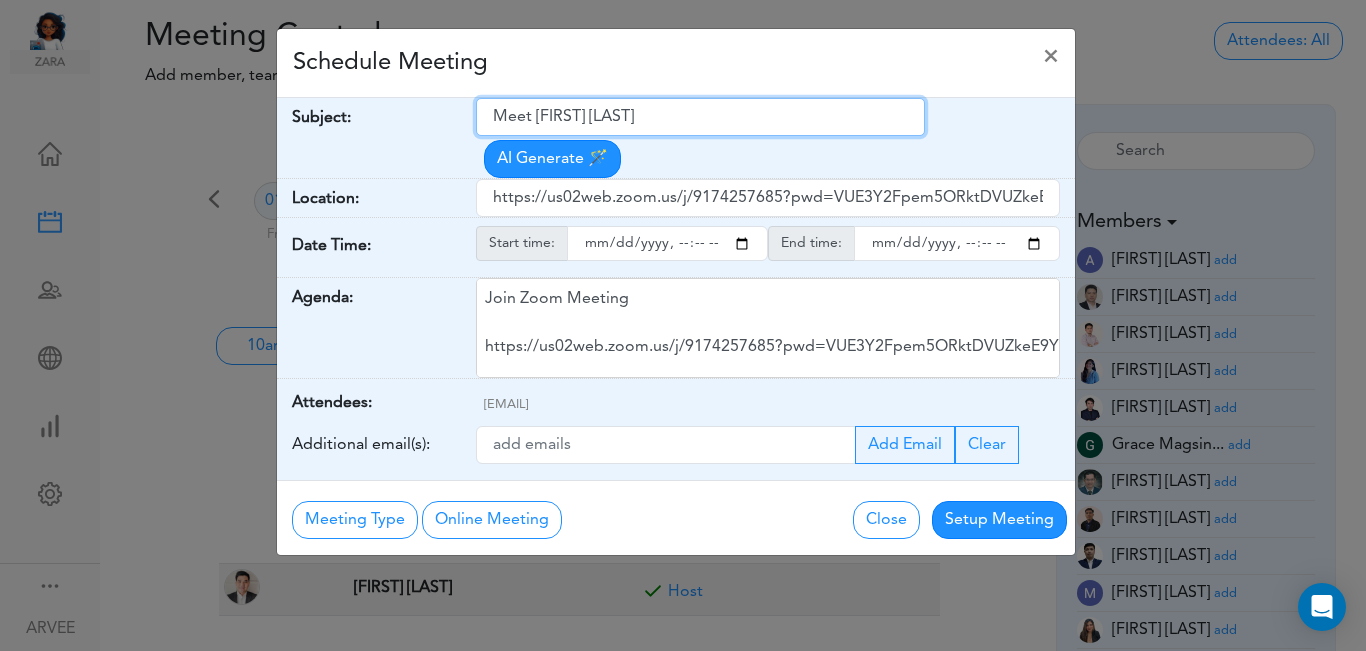 drag, startPoint x: 490, startPoint y: 118, endPoint x: 722, endPoint y: 90, distance: 233.68355 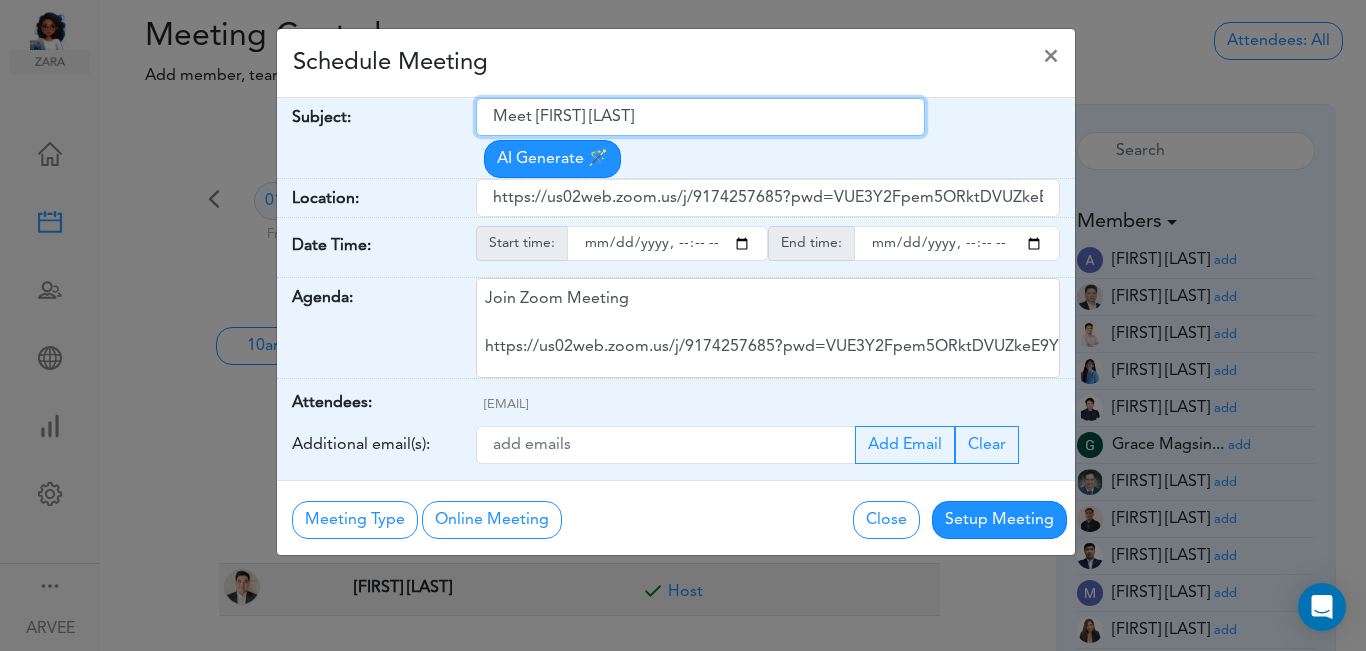 paste on "Client Discussion - [LAST]" 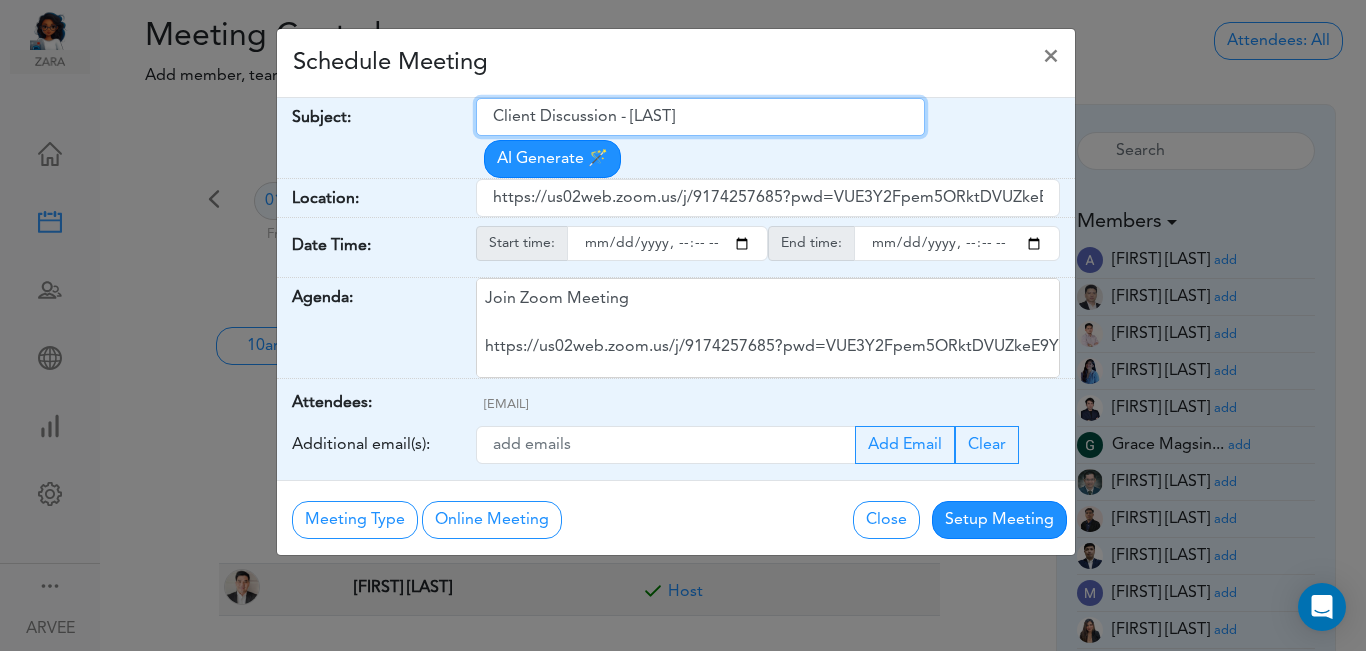 type on "Client Discussion - [LAST]" 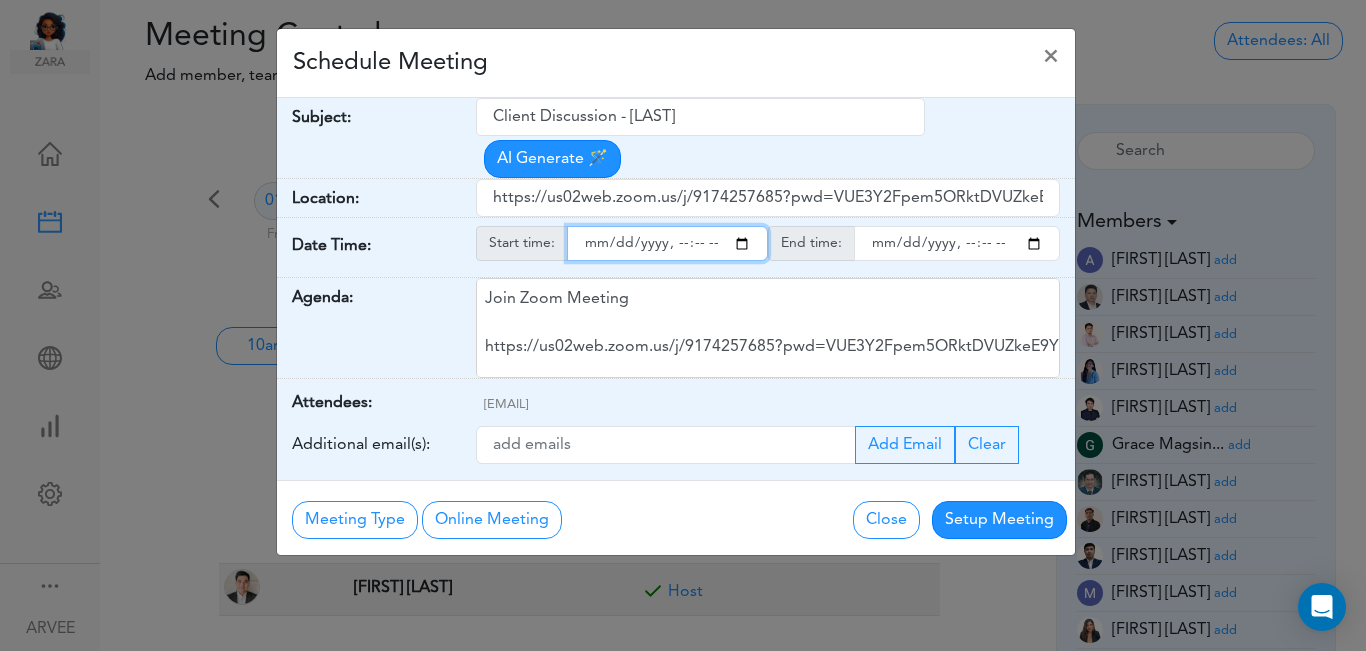 click at bounding box center [667, 243] 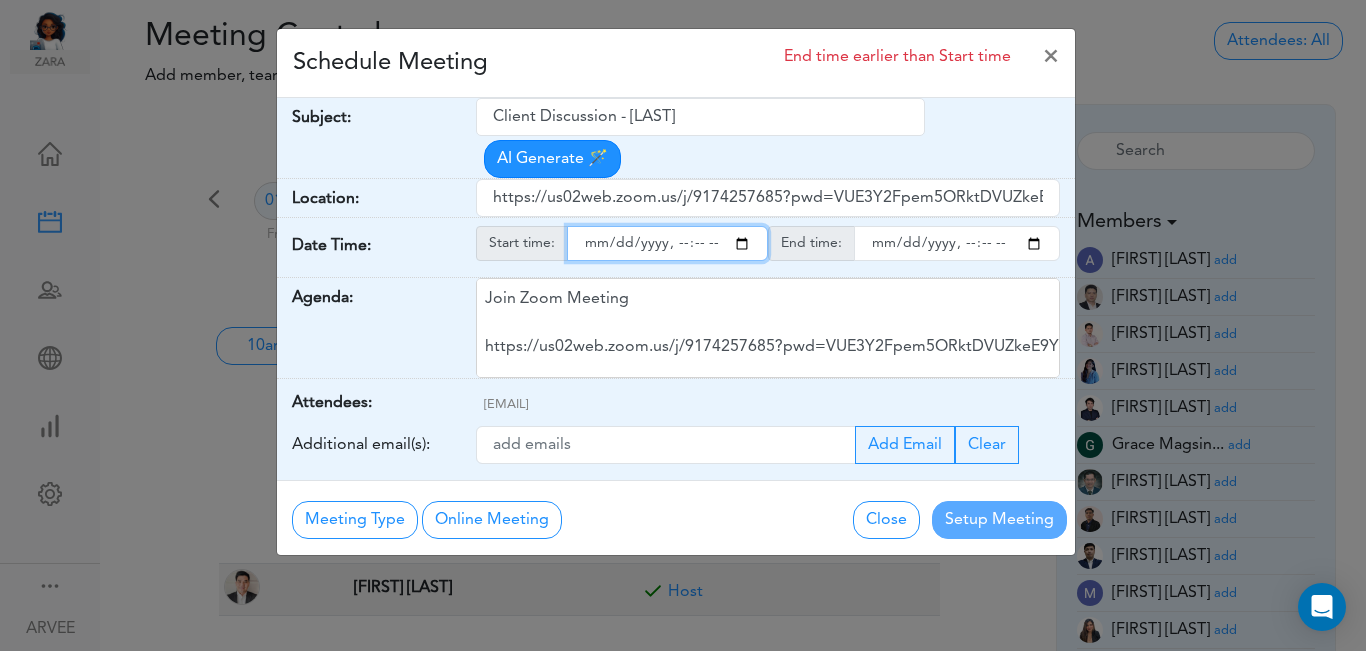 click at bounding box center (667, 243) 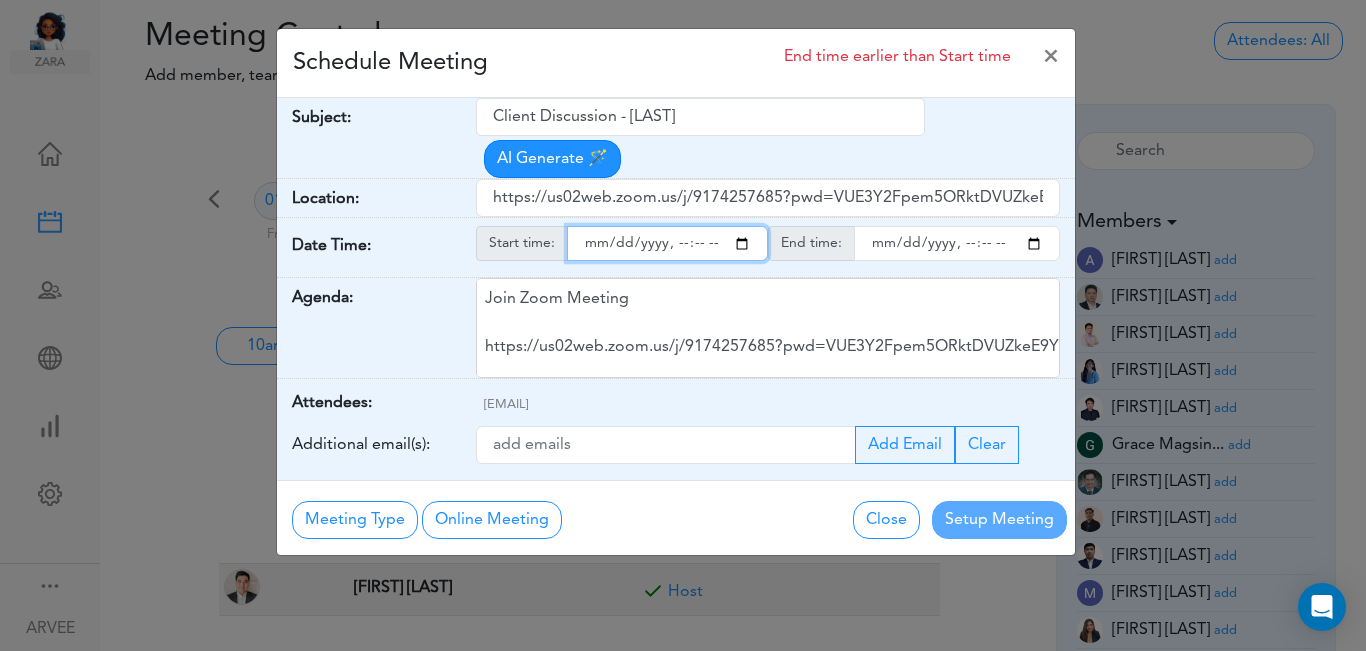 type on "[DATETIME]" 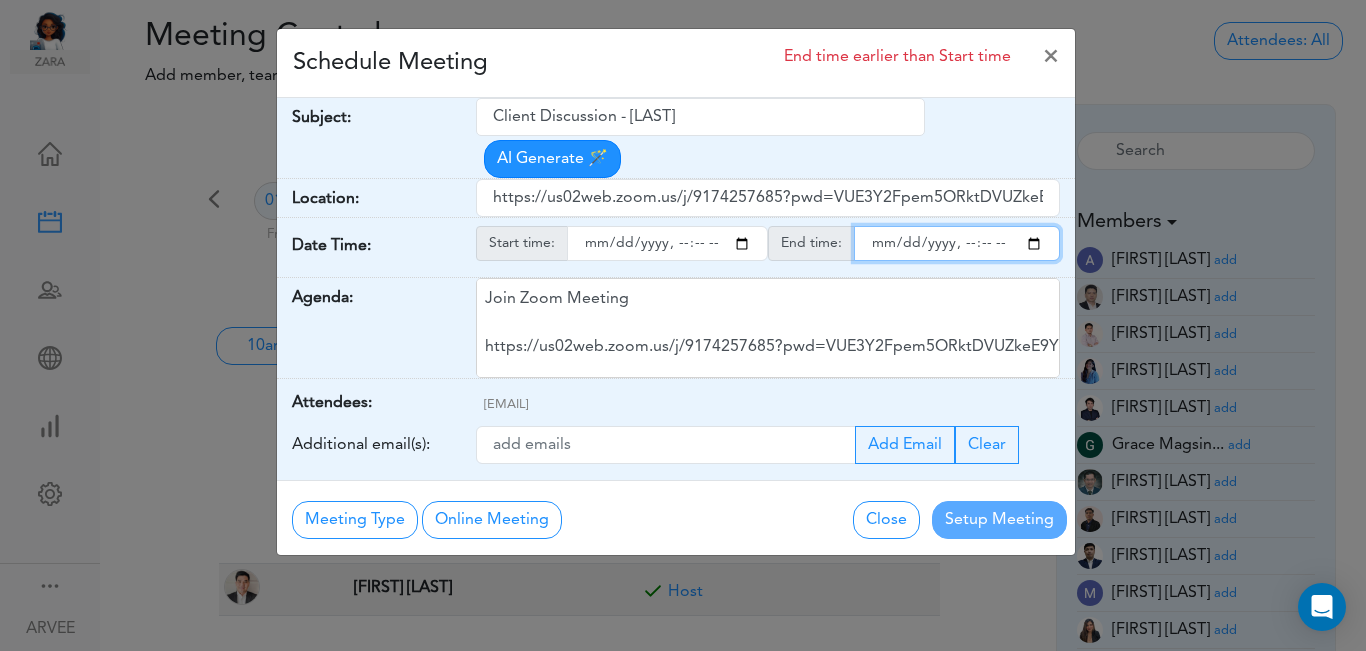 click at bounding box center [957, 243] 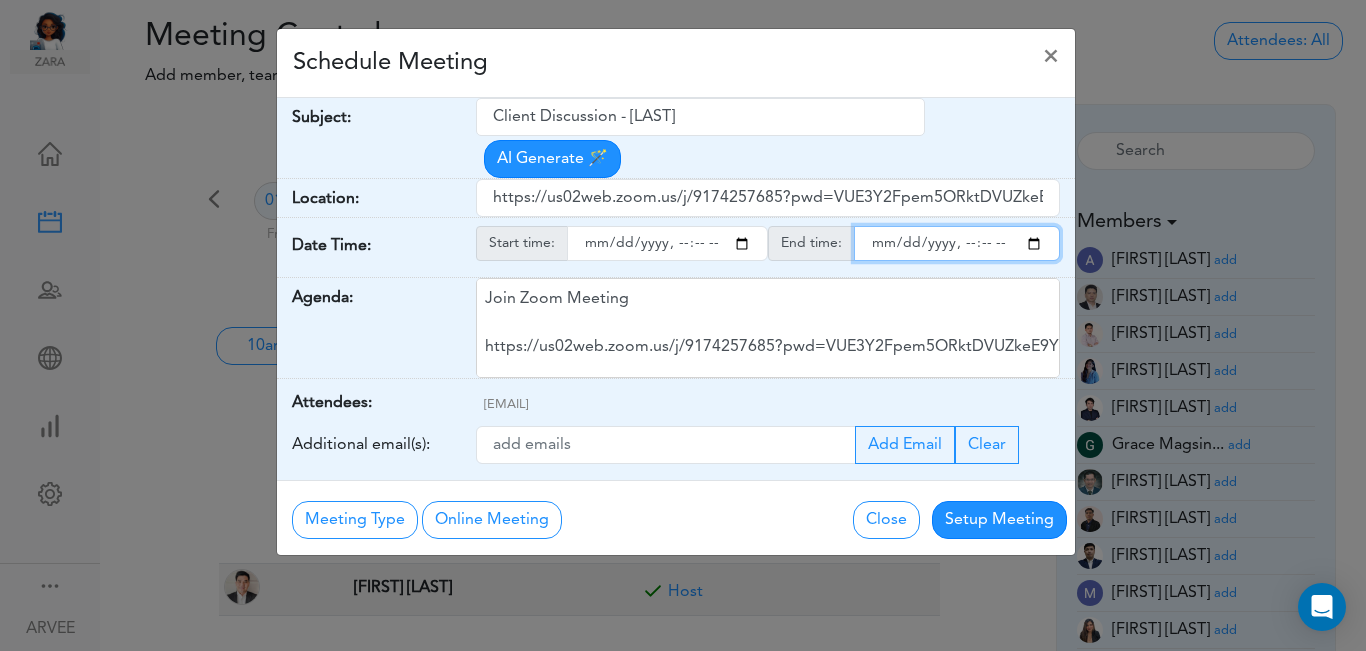 click at bounding box center [957, 243] 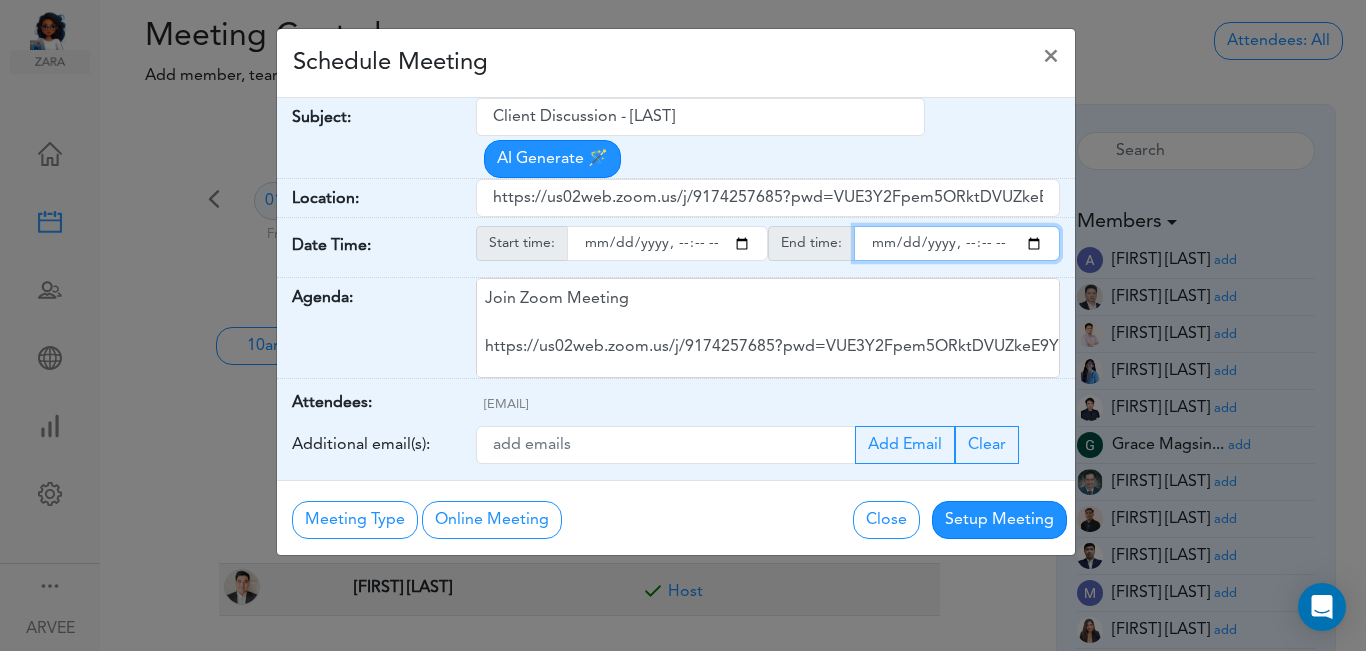 type on "[DATETIME]" 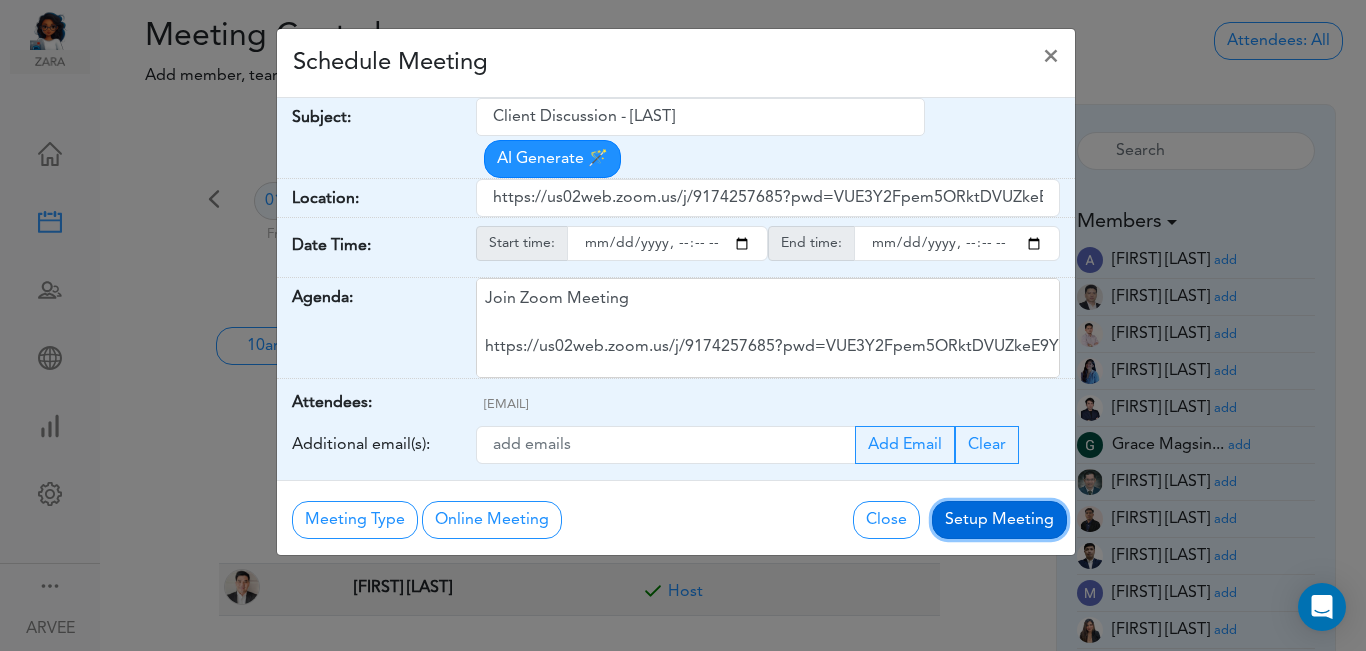 click on "Setup Meeting" at bounding box center (999, 520) 